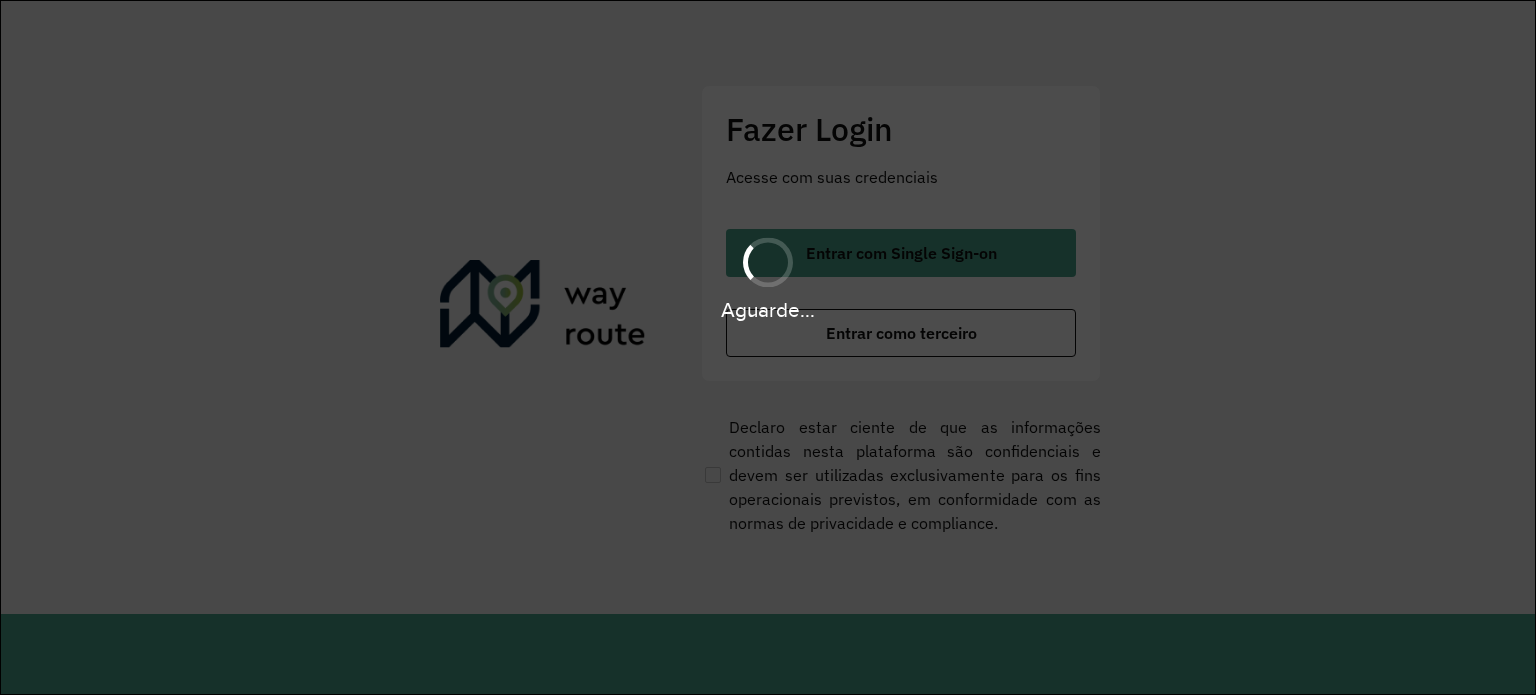 scroll, scrollTop: 0, scrollLeft: 0, axis: both 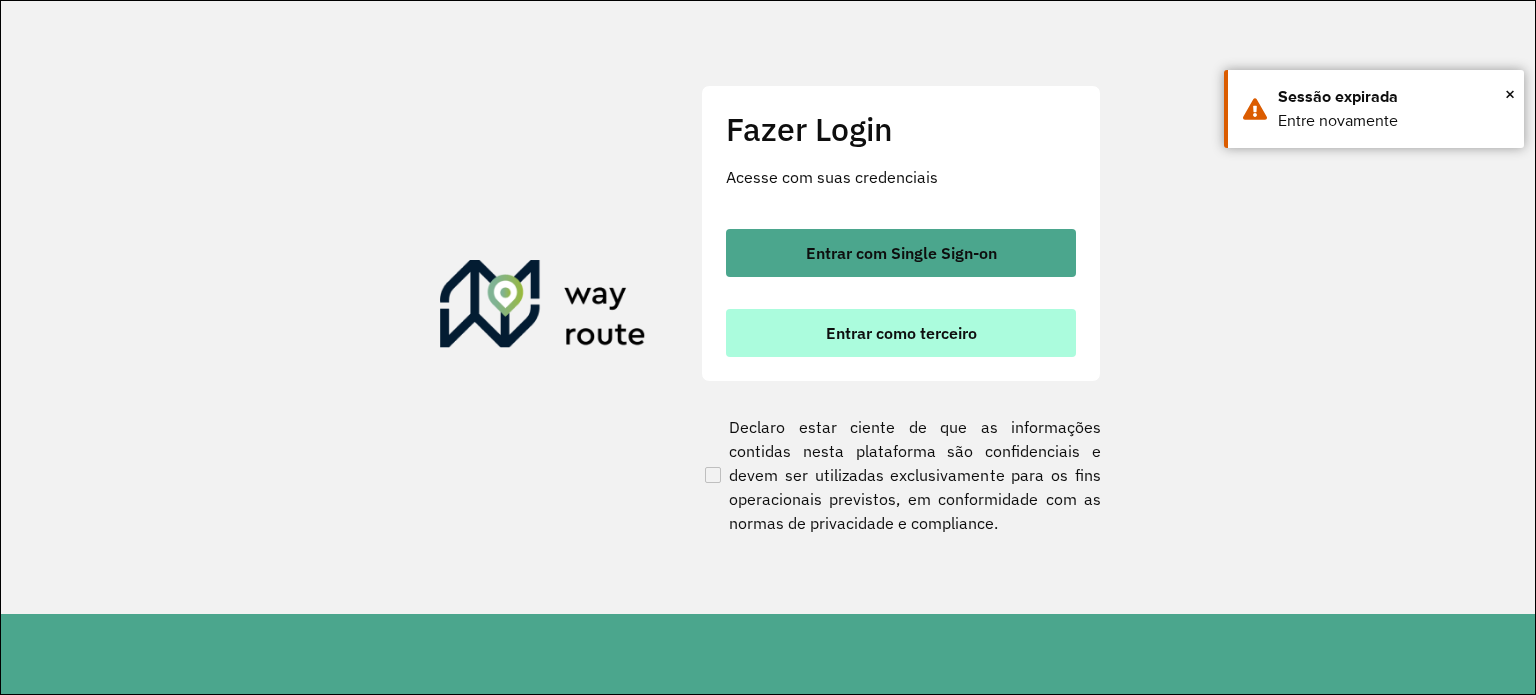 click on "Entrar como terceiro" at bounding box center [901, 333] 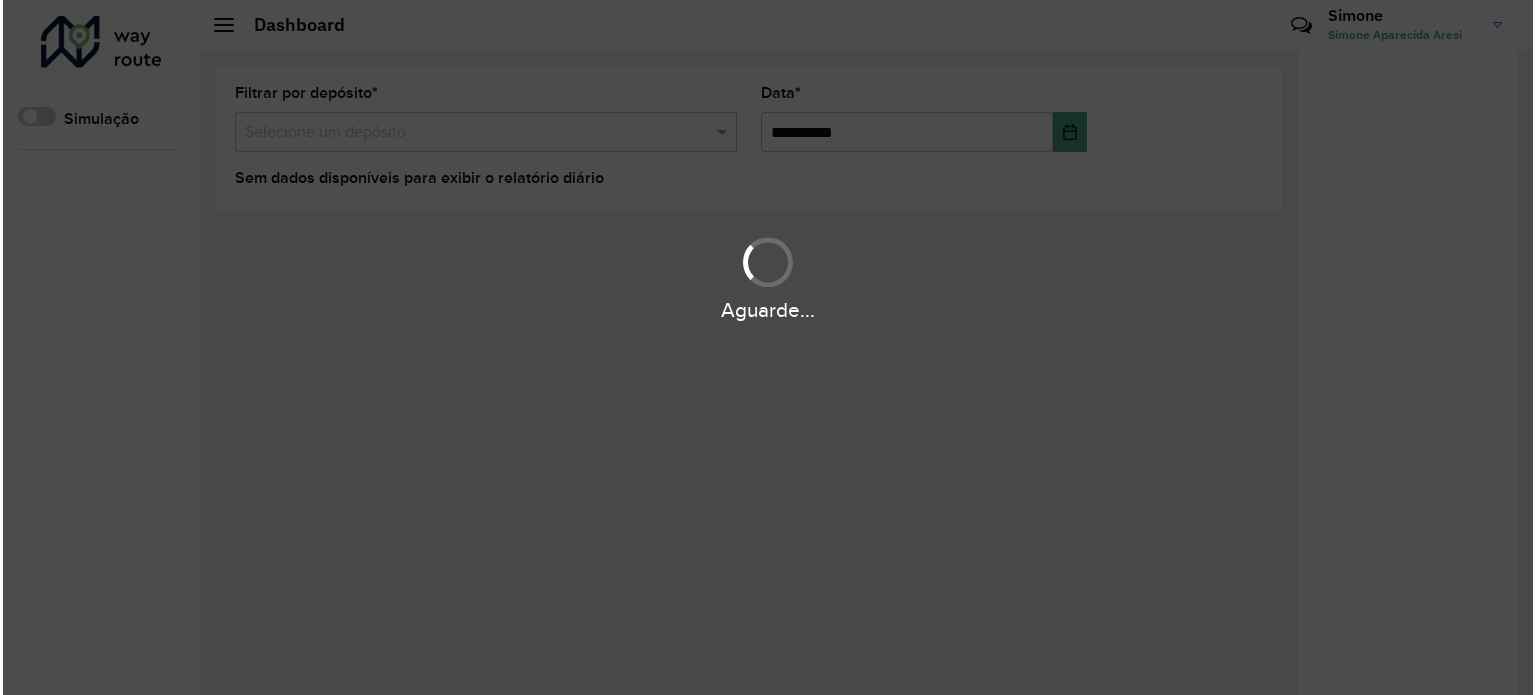 scroll, scrollTop: 0, scrollLeft: 0, axis: both 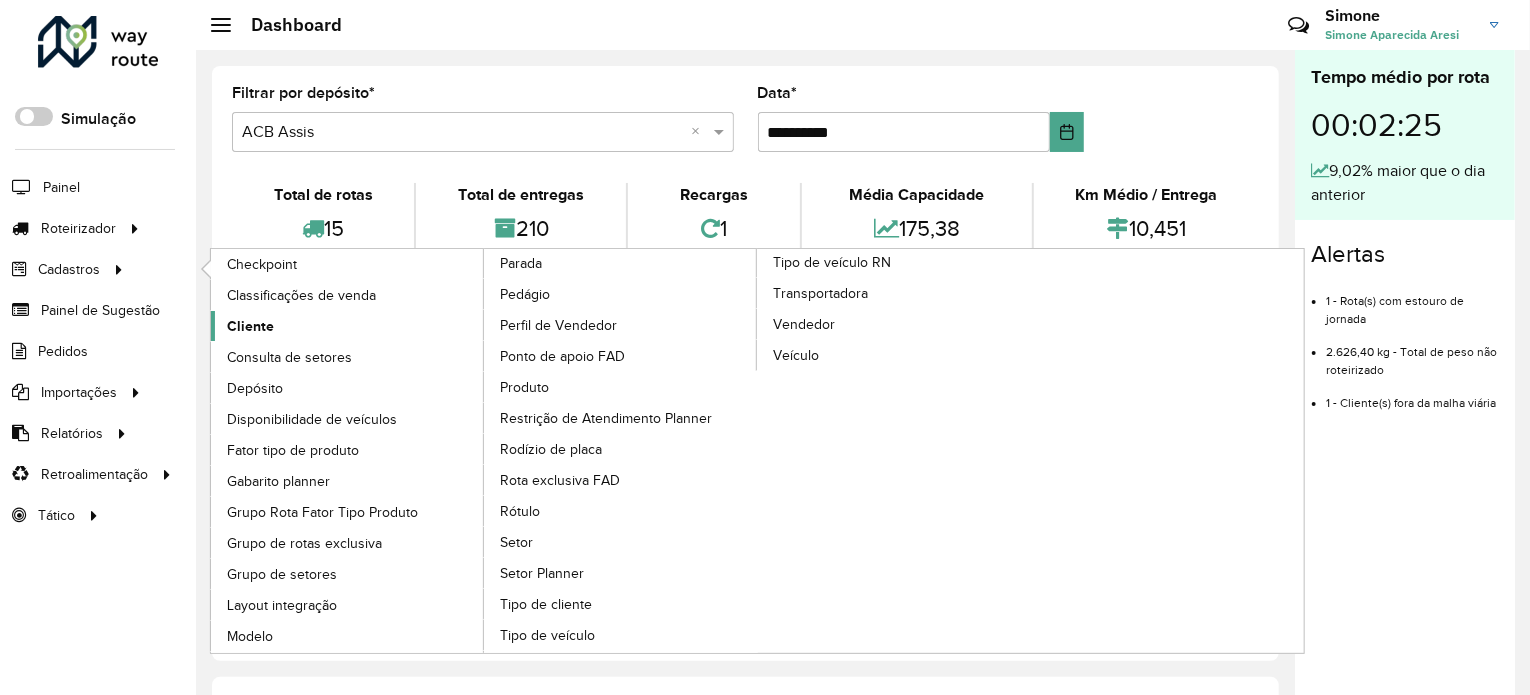 click on "Cliente" 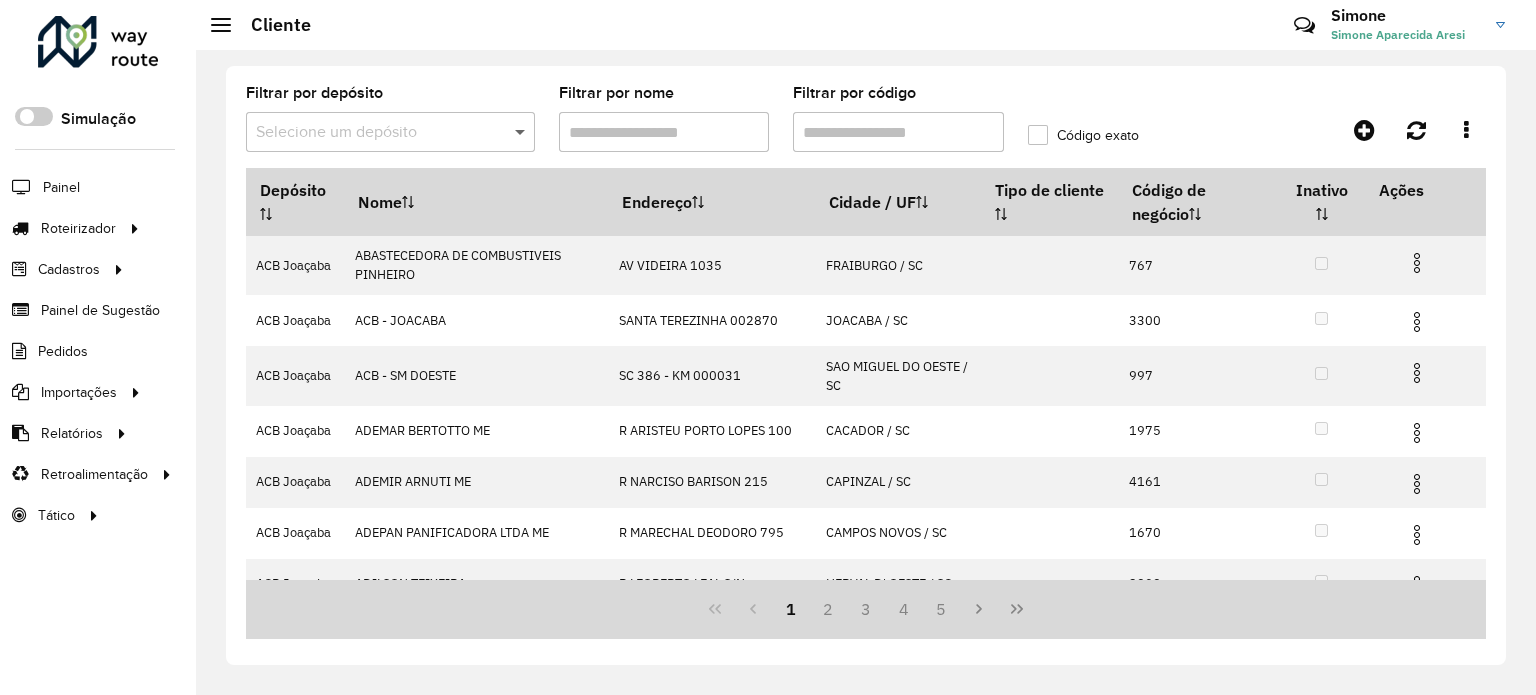 click at bounding box center [522, 132] 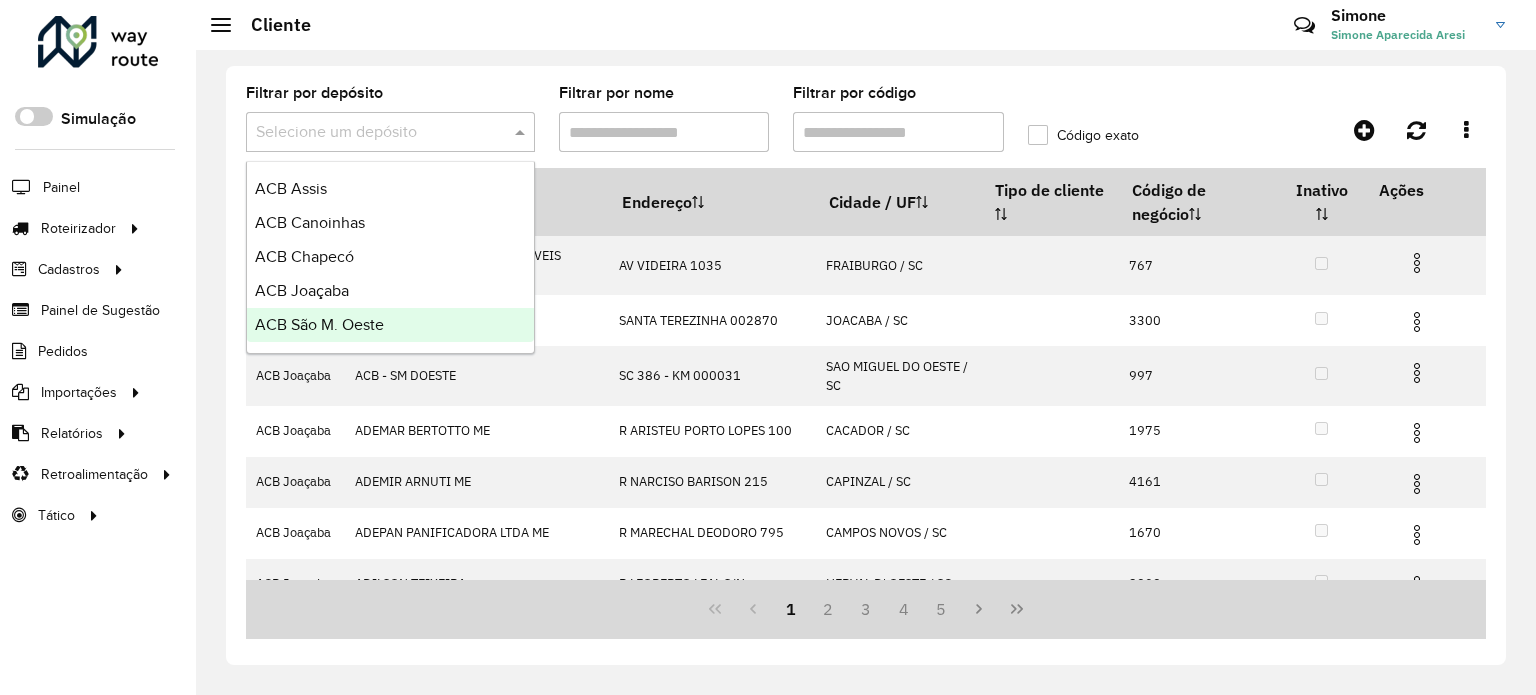 click on "ACB São M. Oeste" at bounding box center (319, 324) 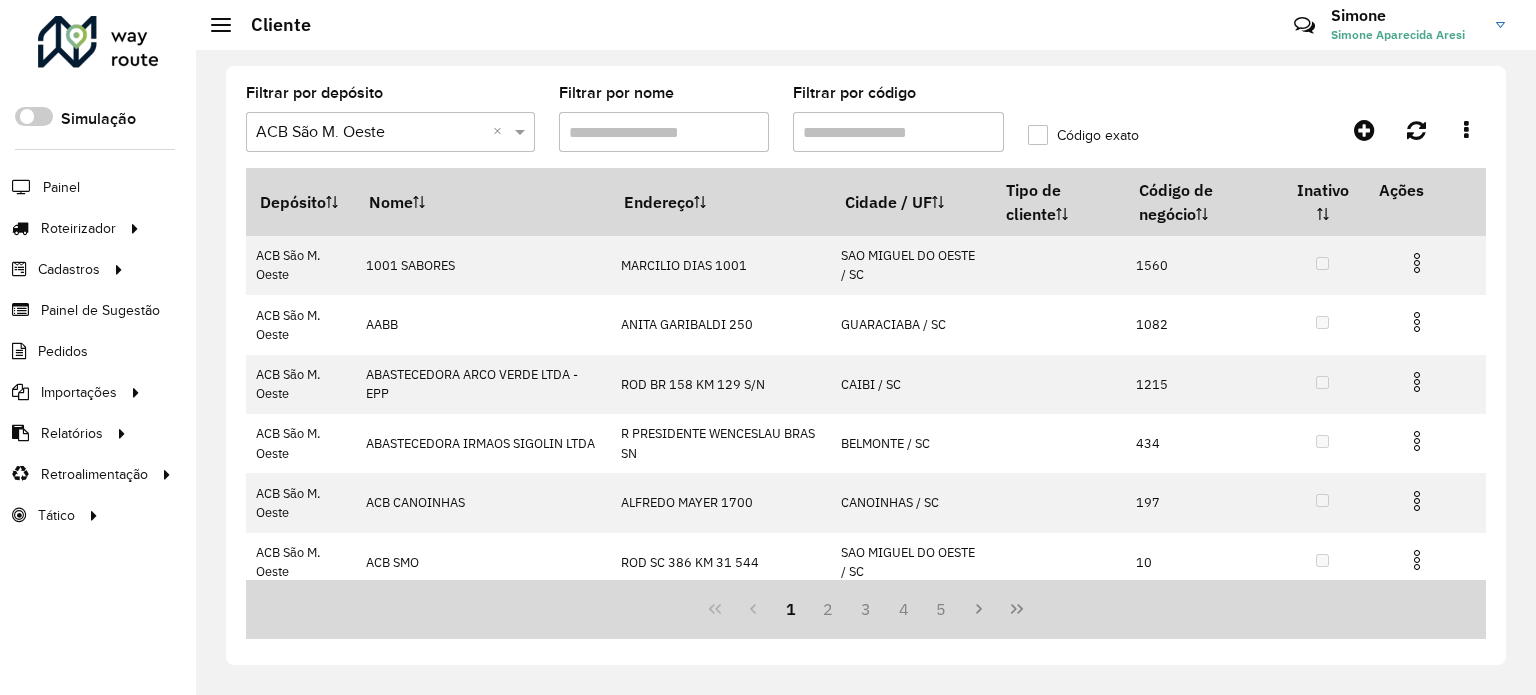 click on "Filtrar por código" at bounding box center [898, 132] 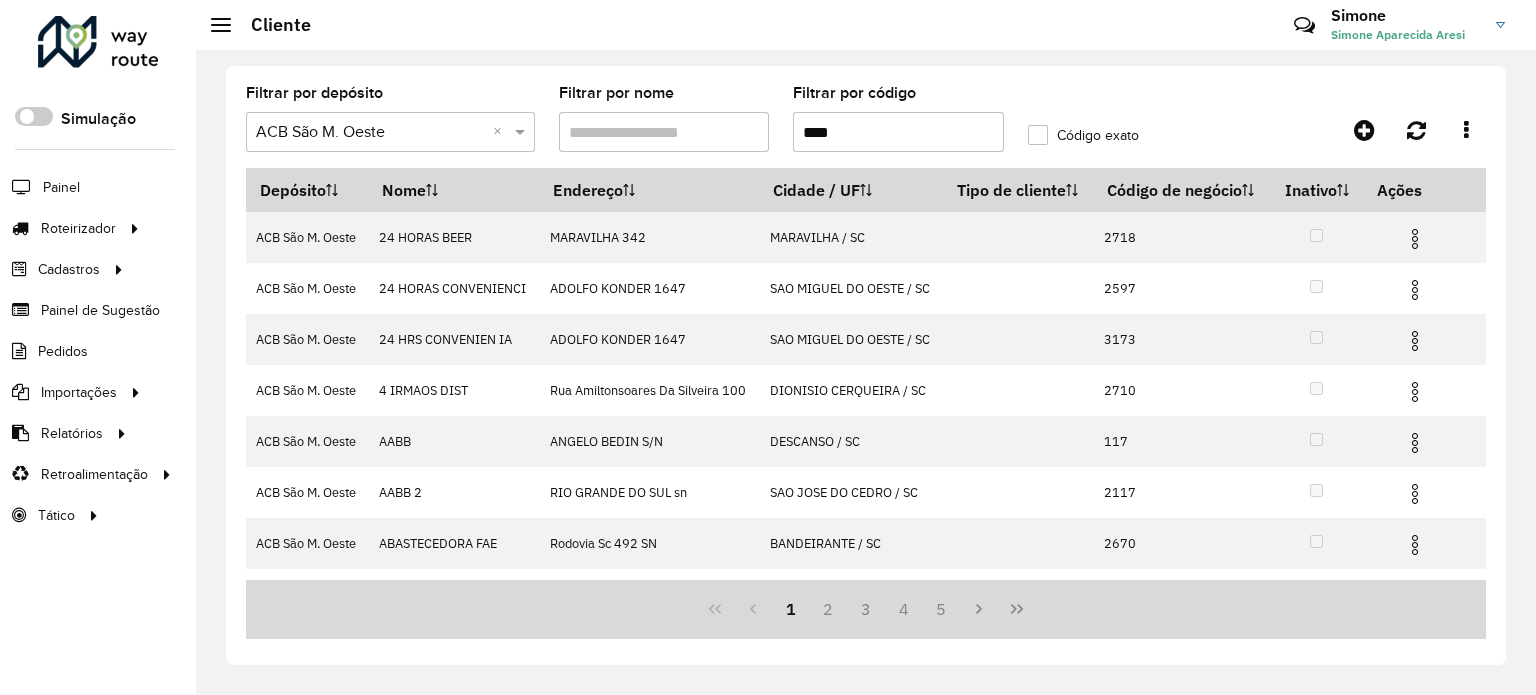 type on "****" 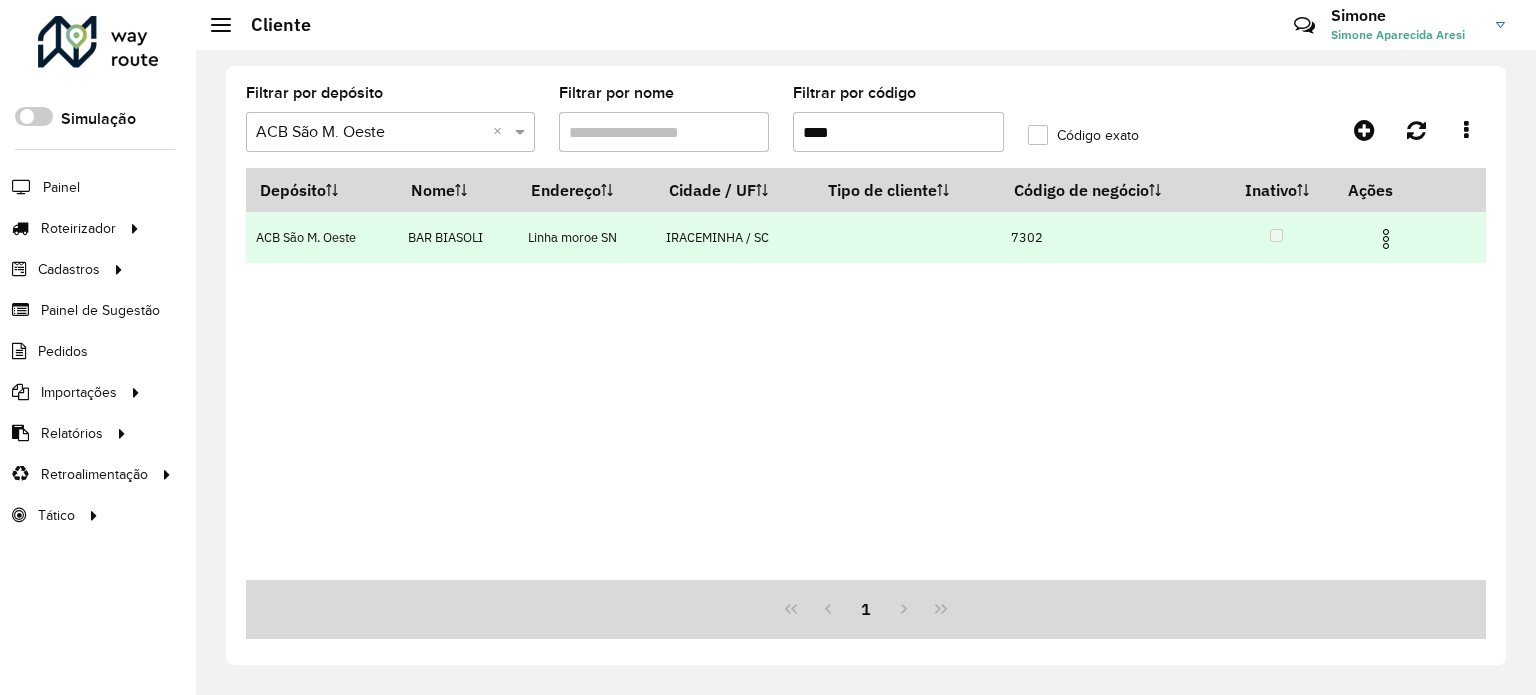 click at bounding box center [1386, 239] 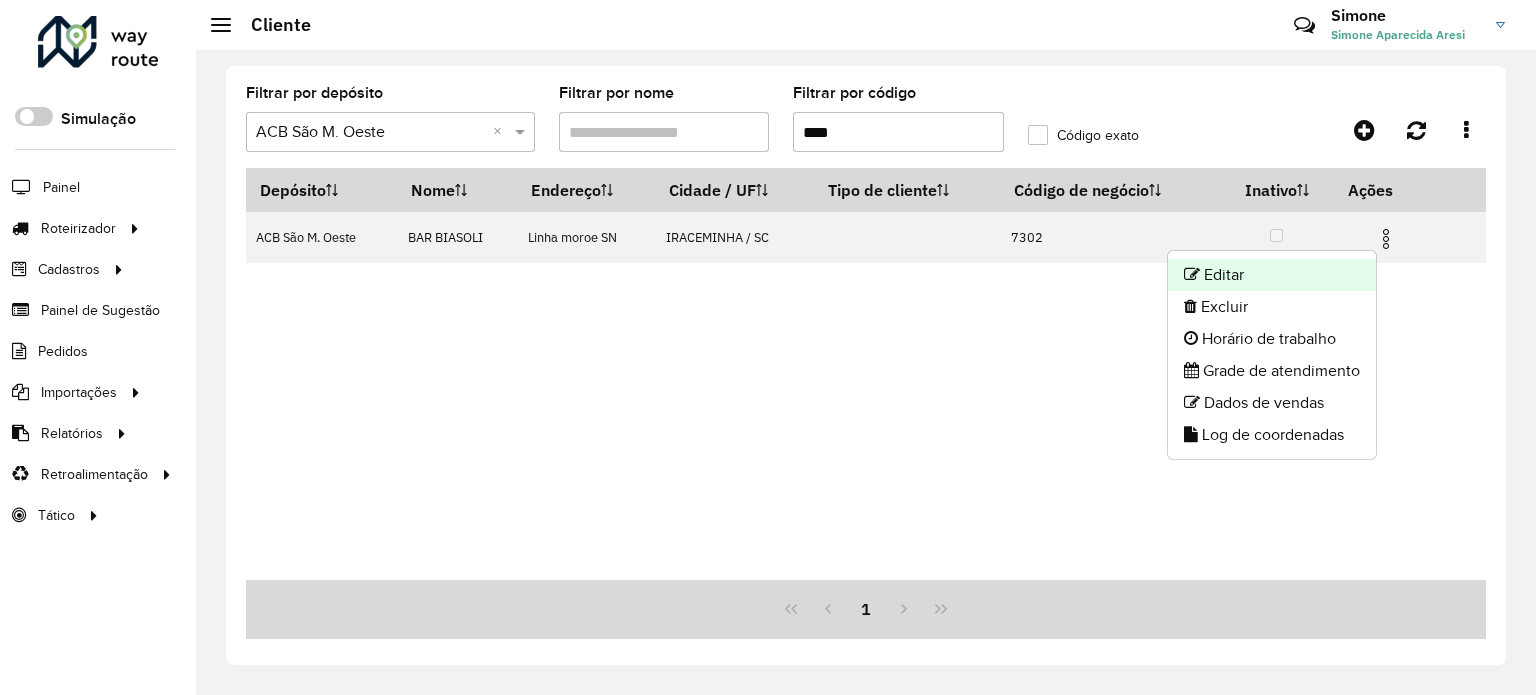 click on "Editar" 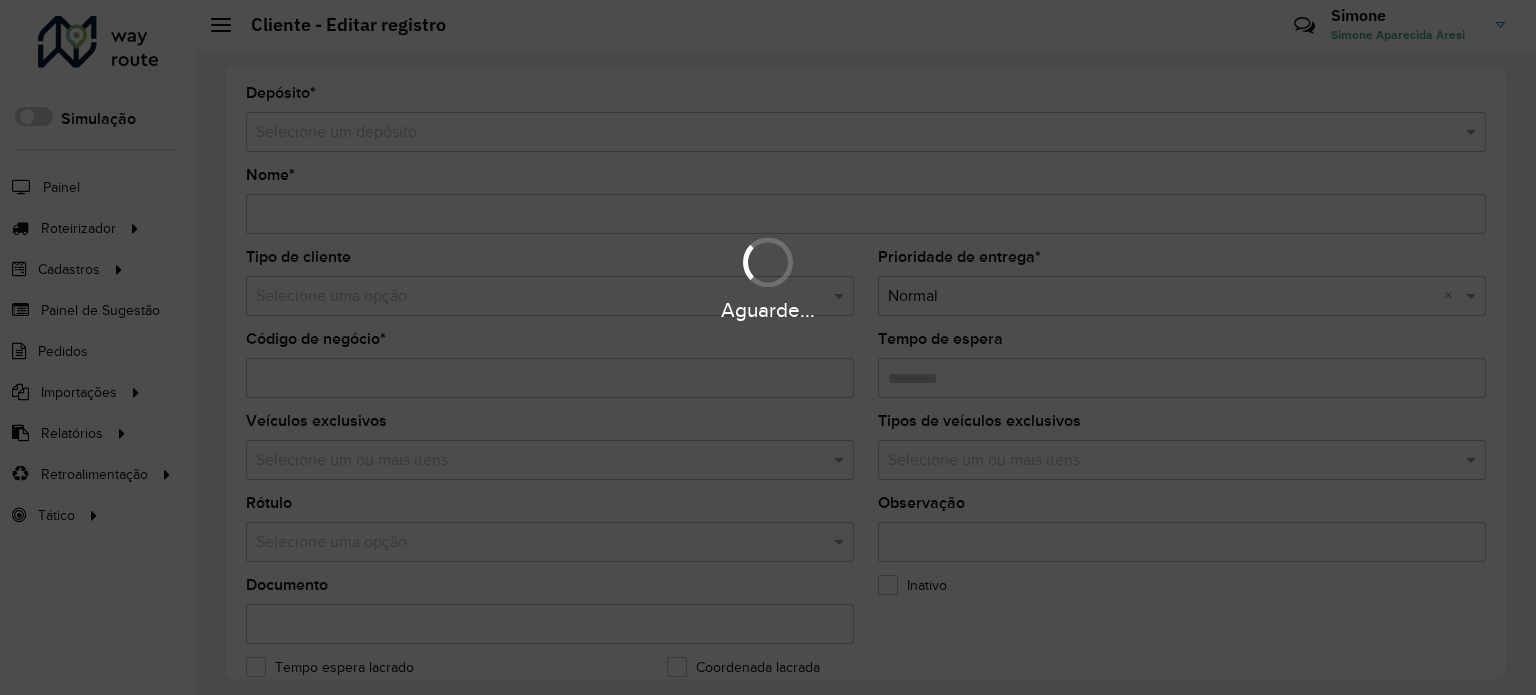type on "**********" 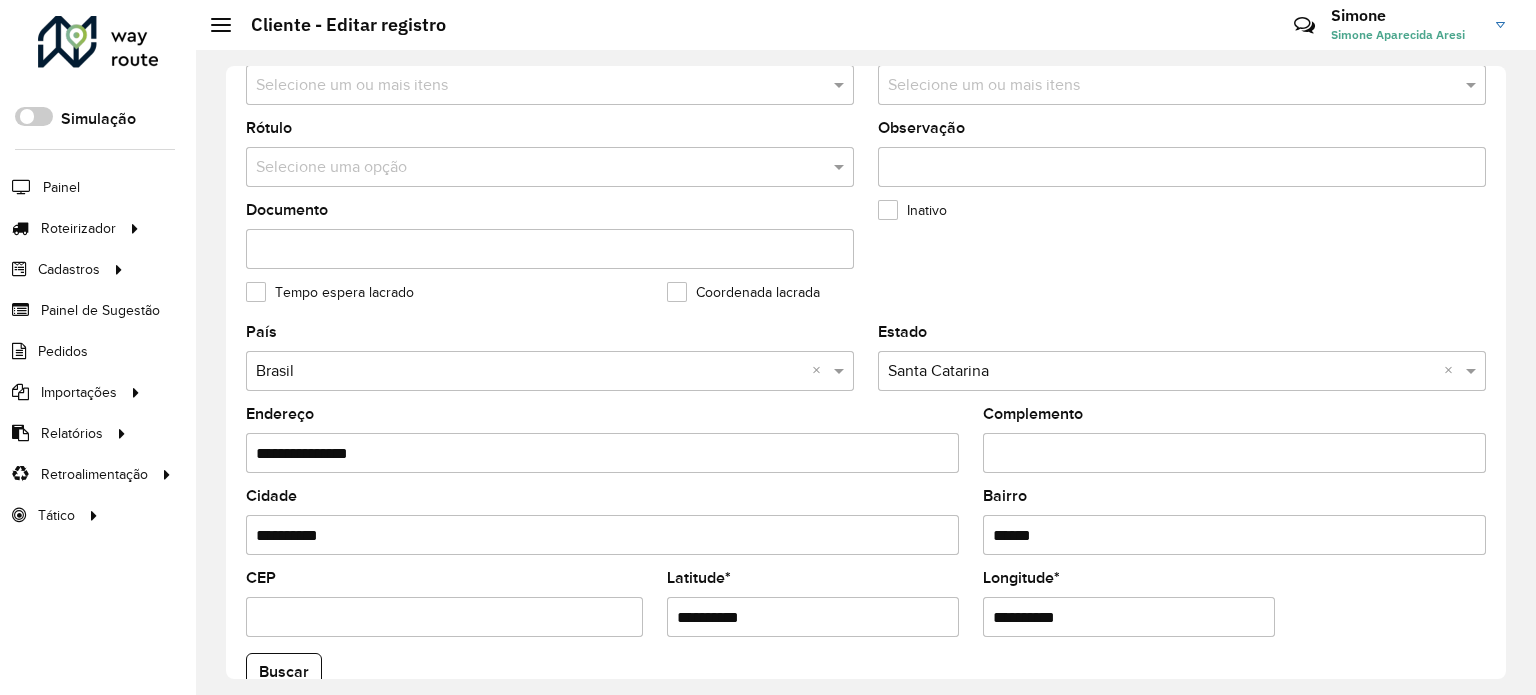 scroll, scrollTop: 400, scrollLeft: 0, axis: vertical 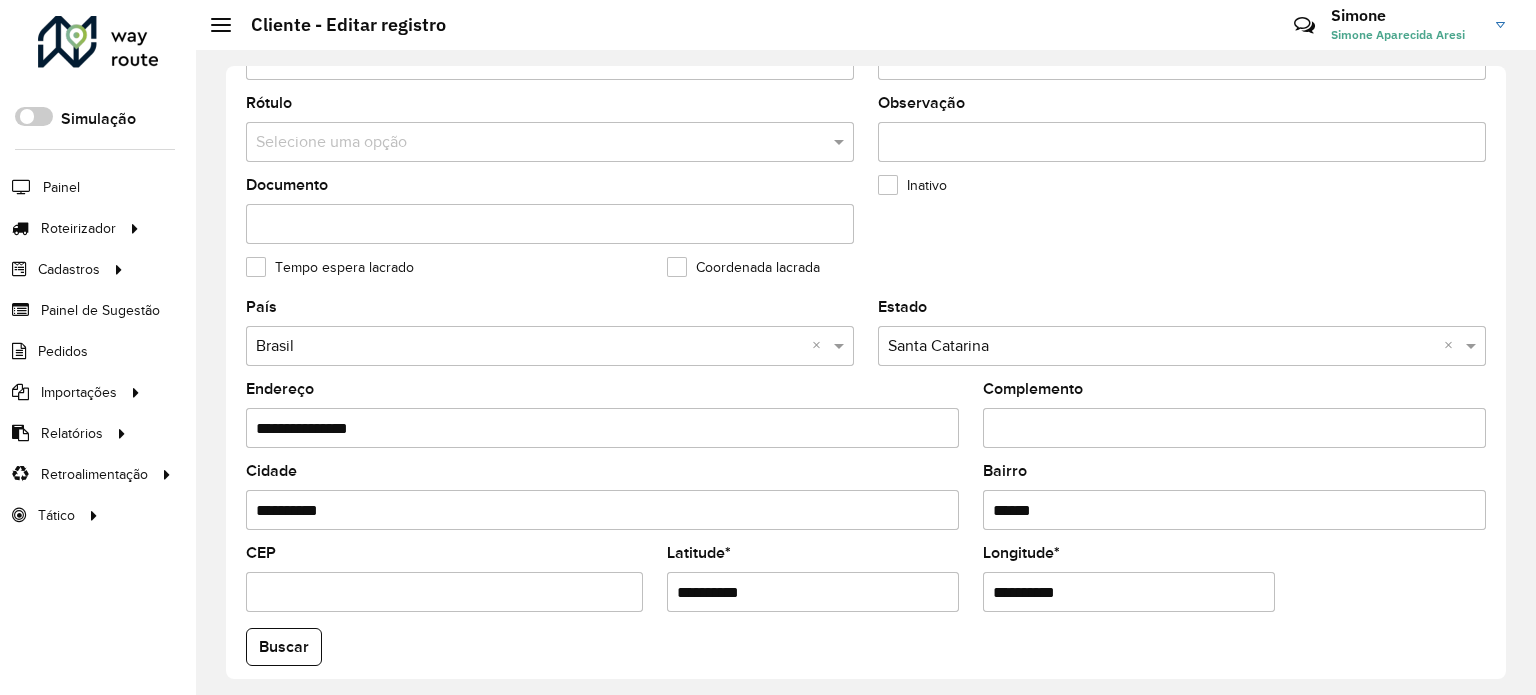 drag, startPoint x: 710, startPoint y: 593, endPoint x: 586, endPoint y: 596, distance: 124.036285 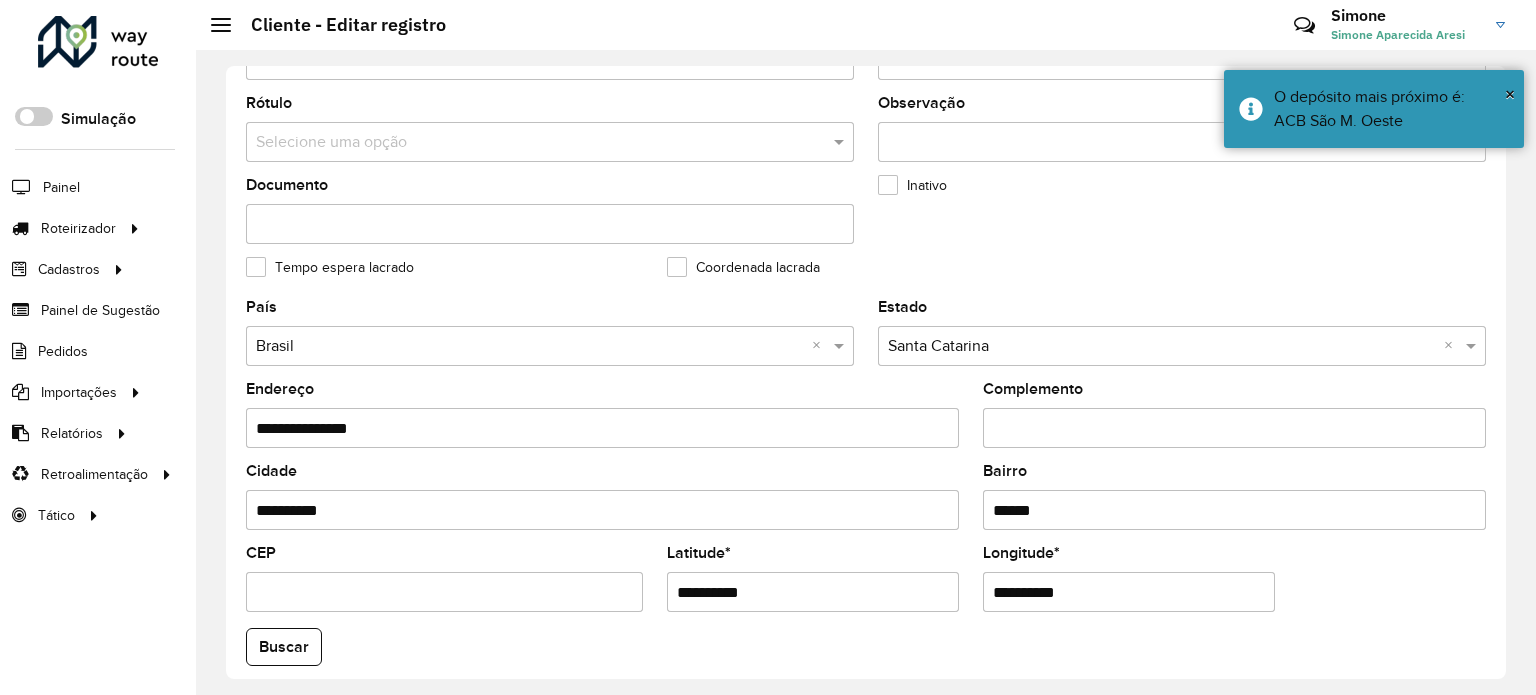drag, startPoint x: 960, startPoint y: 594, endPoint x: 887, endPoint y: 590, distance: 73.109505 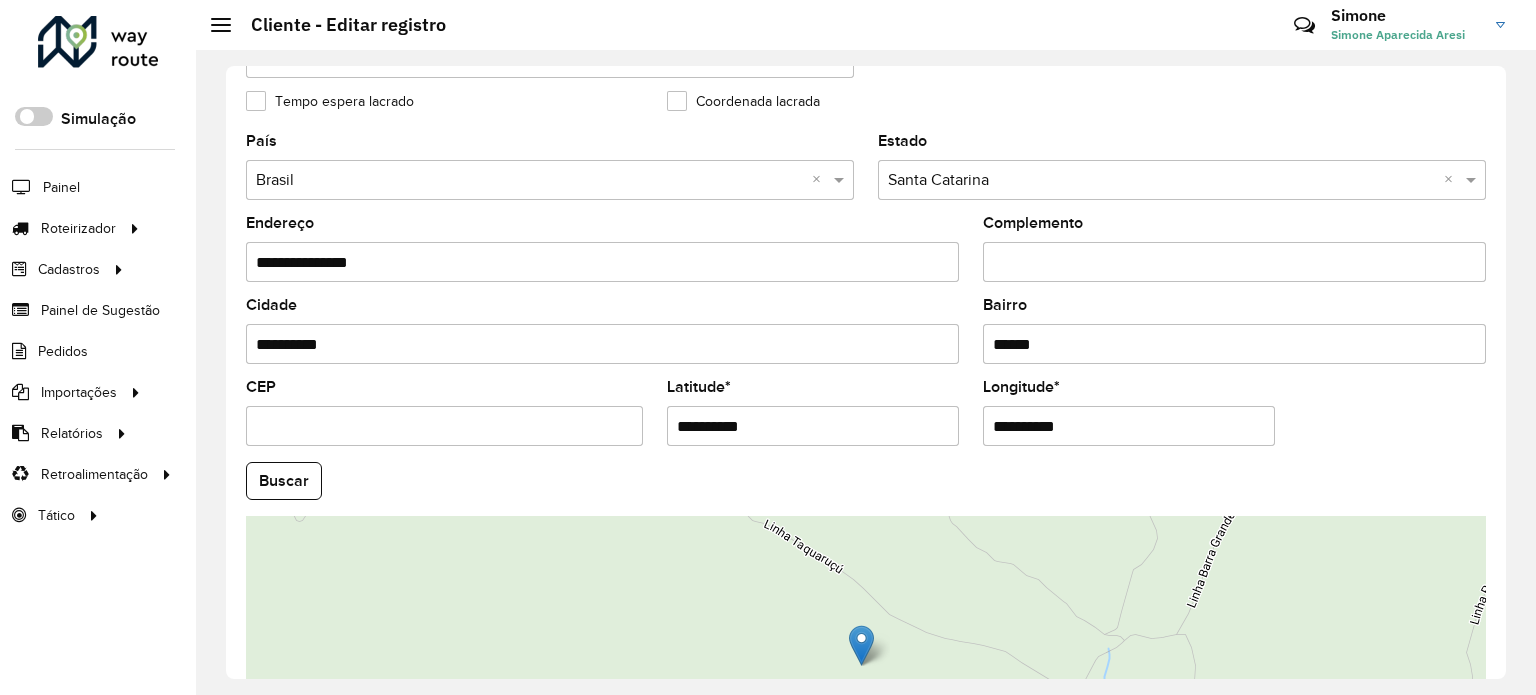 scroll, scrollTop: 784, scrollLeft: 0, axis: vertical 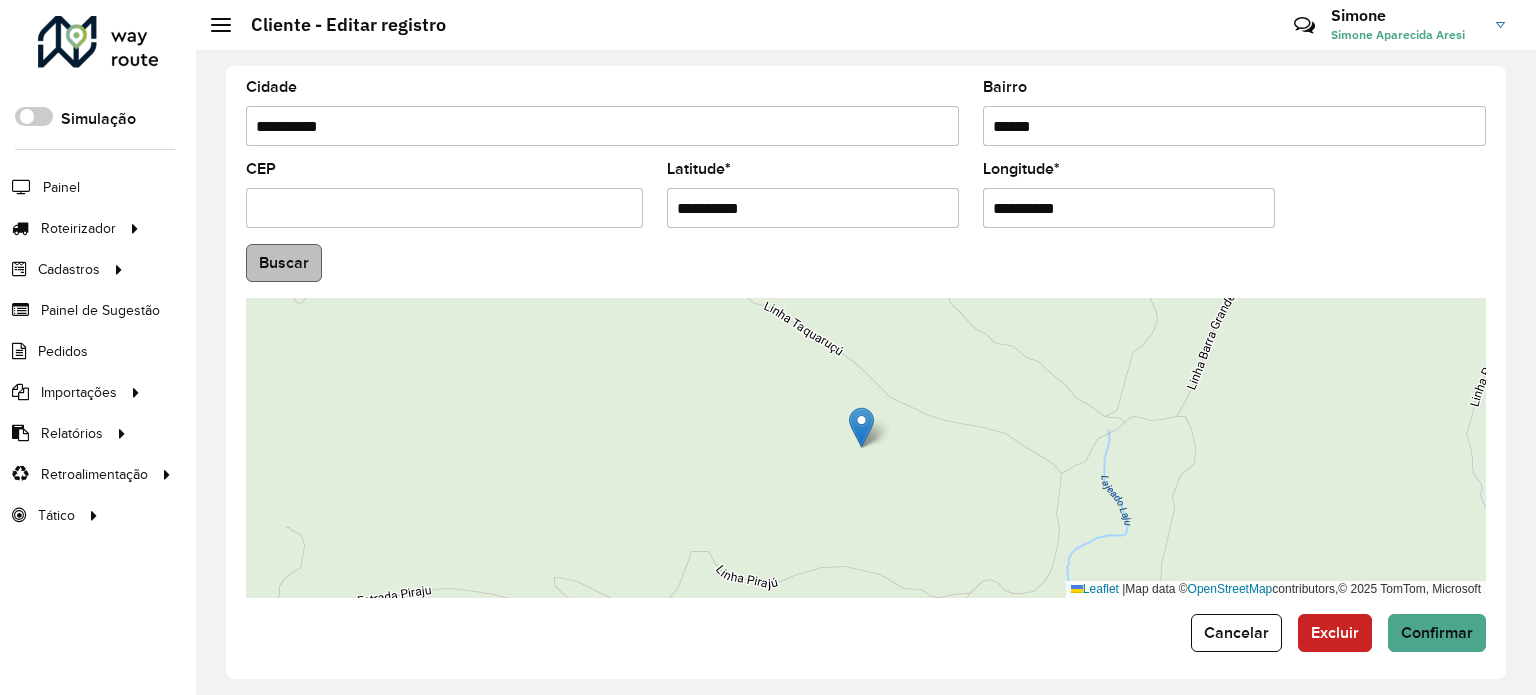type on "**********" 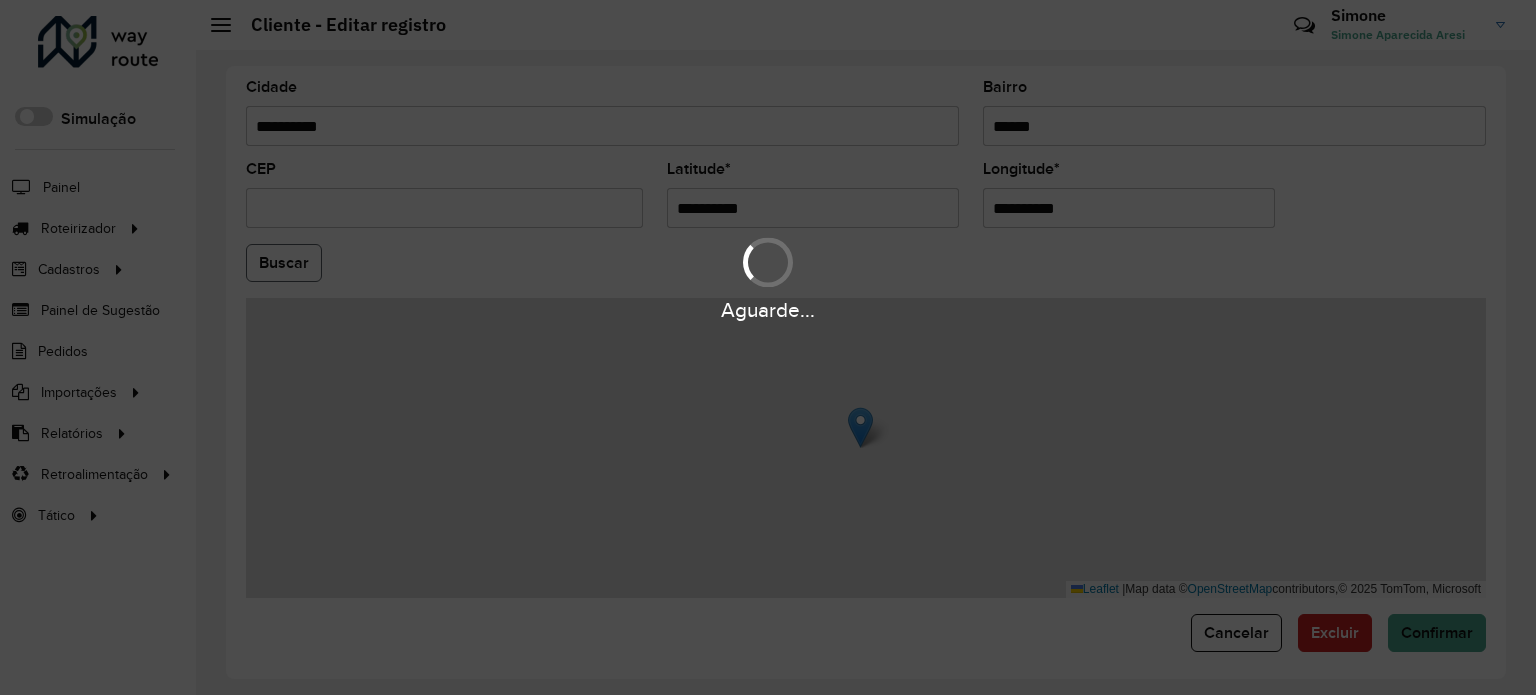 click on "Aguarde...  Pop-up bloqueado!  Seu navegador bloqueou automáticamente a abertura de uma nova janela.   Acesse as configurações e adicione o endereço do sistema a lista de permissão.   Fechar  Roteirizador AmbevTech Simulação Painel Roteirizador Entregas Vendas Cadastros Checkpoint Classificações de venda Cliente Consulta de setores Depósito Disponibilidade de veículos Fator tipo de produto Gabarito planner Grupo Rota Fator Tipo Produto Grupo de rotas exclusiva Grupo de setores Layout integração Modelo Parada Pedágio Perfil de Vendedor Ponto de apoio FAD Produto Restrição de Atendimento Planner Rodízio de placa Rota exclusiva FAD Rótulo Setor Setor Planner Tipo de cliente Tipo de veículo Tipo de veículo RN Transportadora Vendedor Veículo Painel de Sugestão Pedidos Importações Classificação e volume de venda Clientes Fator tipo produto Gabarito planner Grade de atendimento Janela de atendimento Localização Pedidos Restrição de Atendimento Planner Tempo de espera Vendedor Veículos" at bounding box center [768, 347] 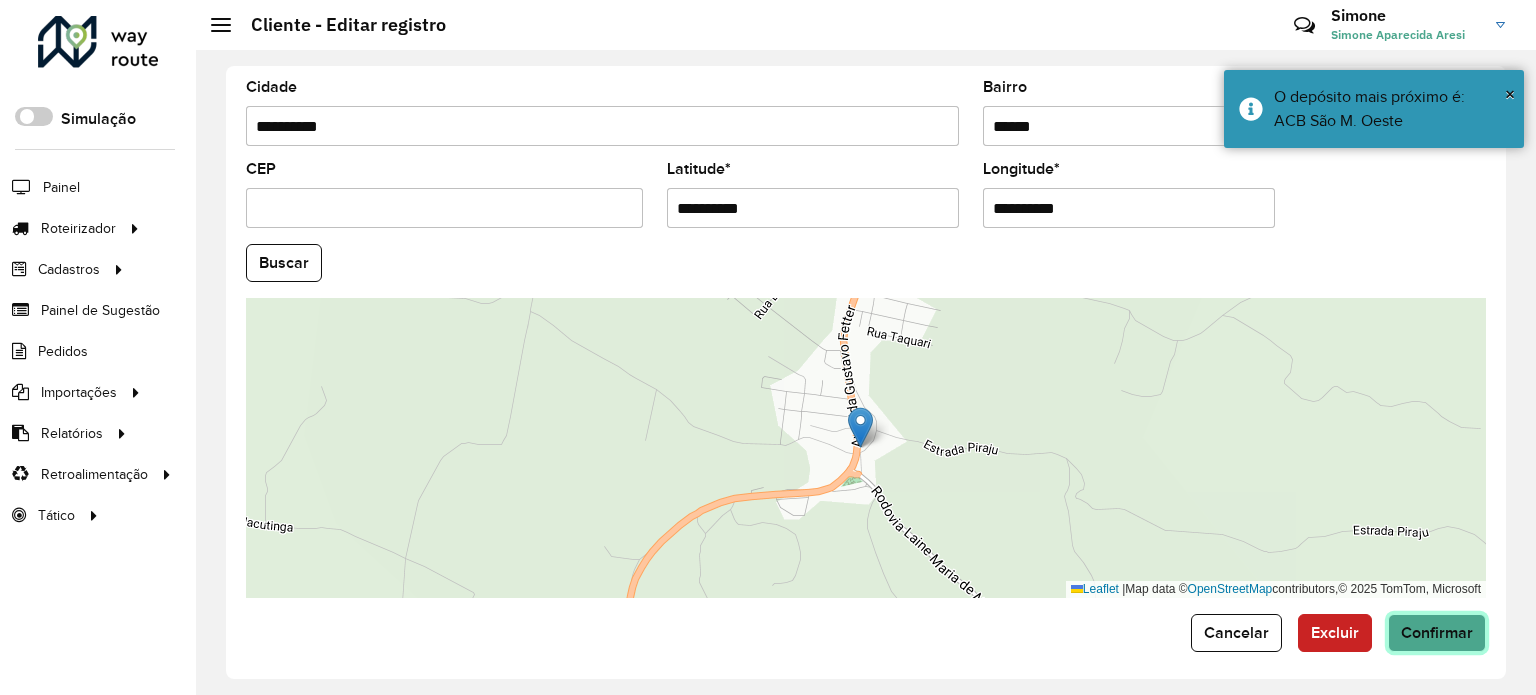 click on "Confirmar" 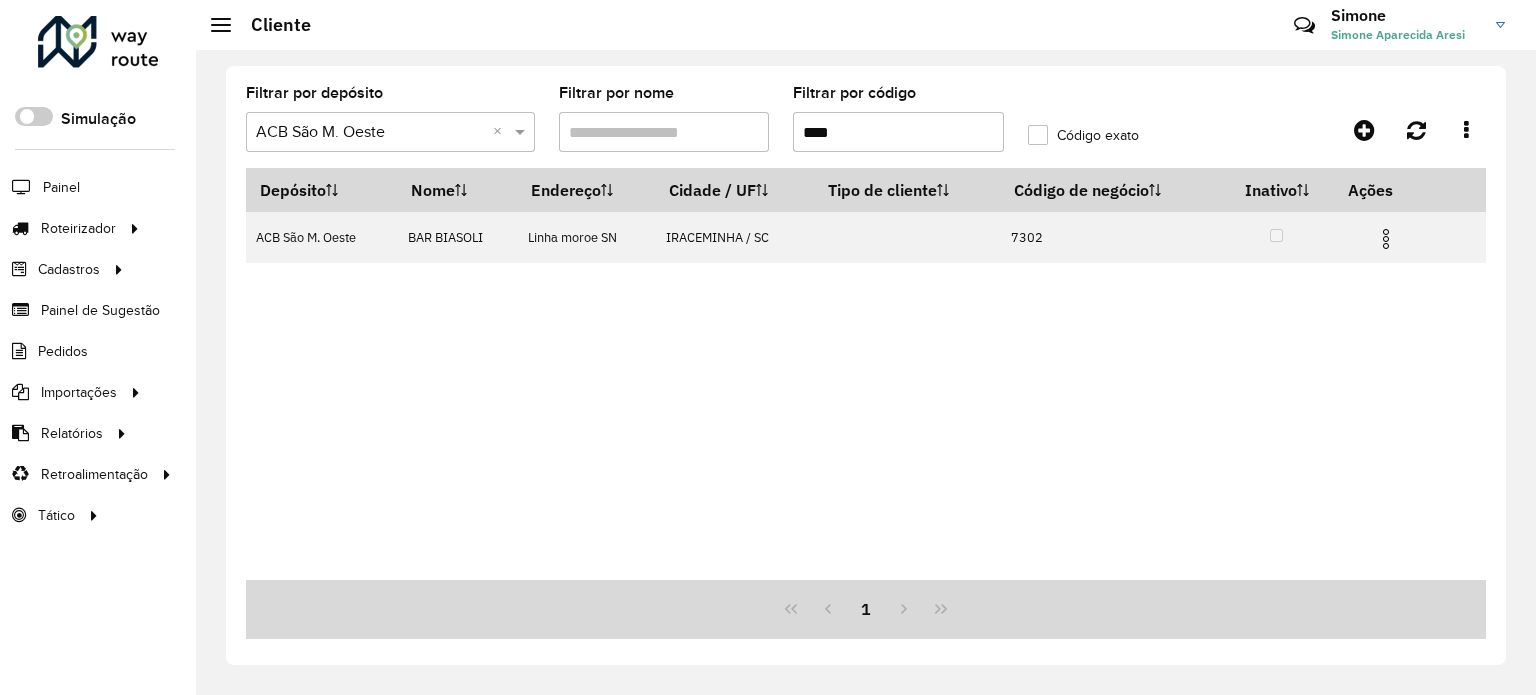 drag, startPoint x: 775, startPoint y: 137, endPoint x: 724, endPoint y: 139, distance: 51.0392 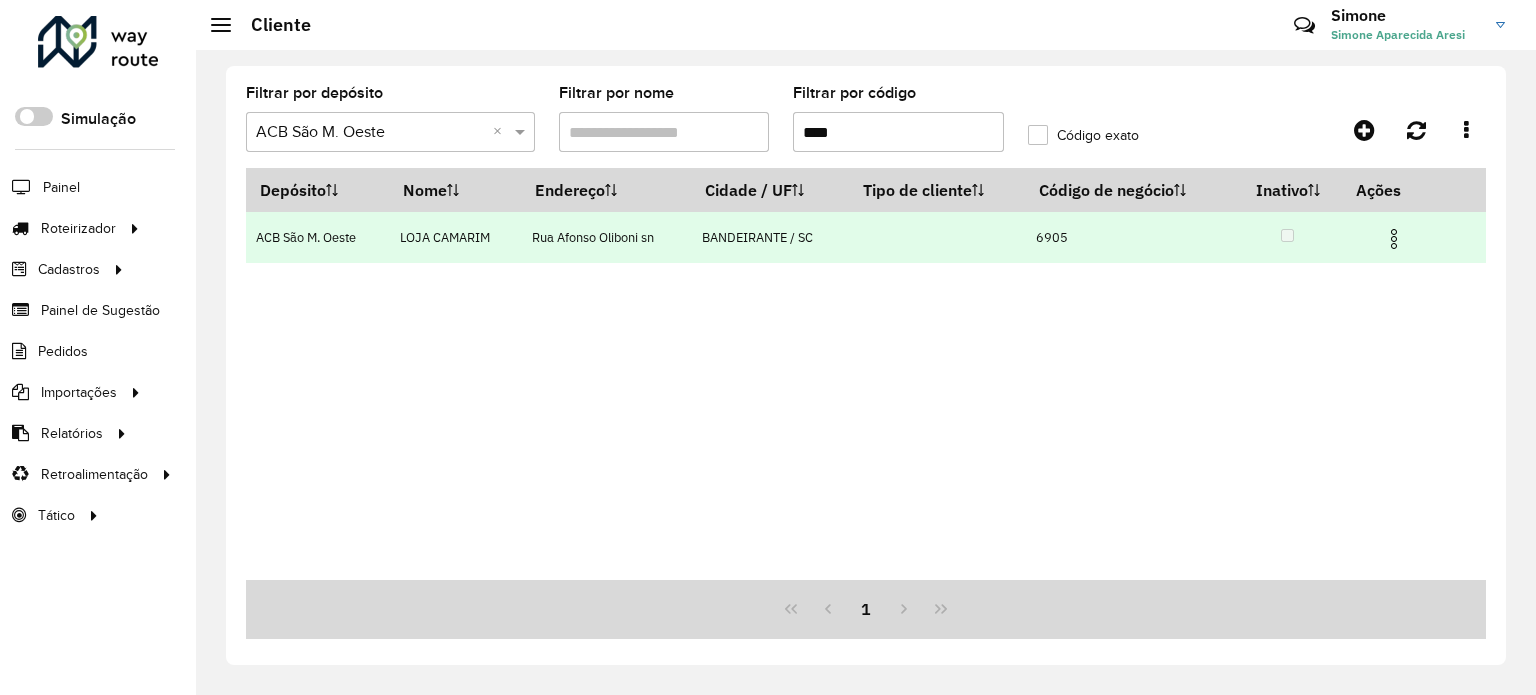 click at bounding box center (1394, 239) 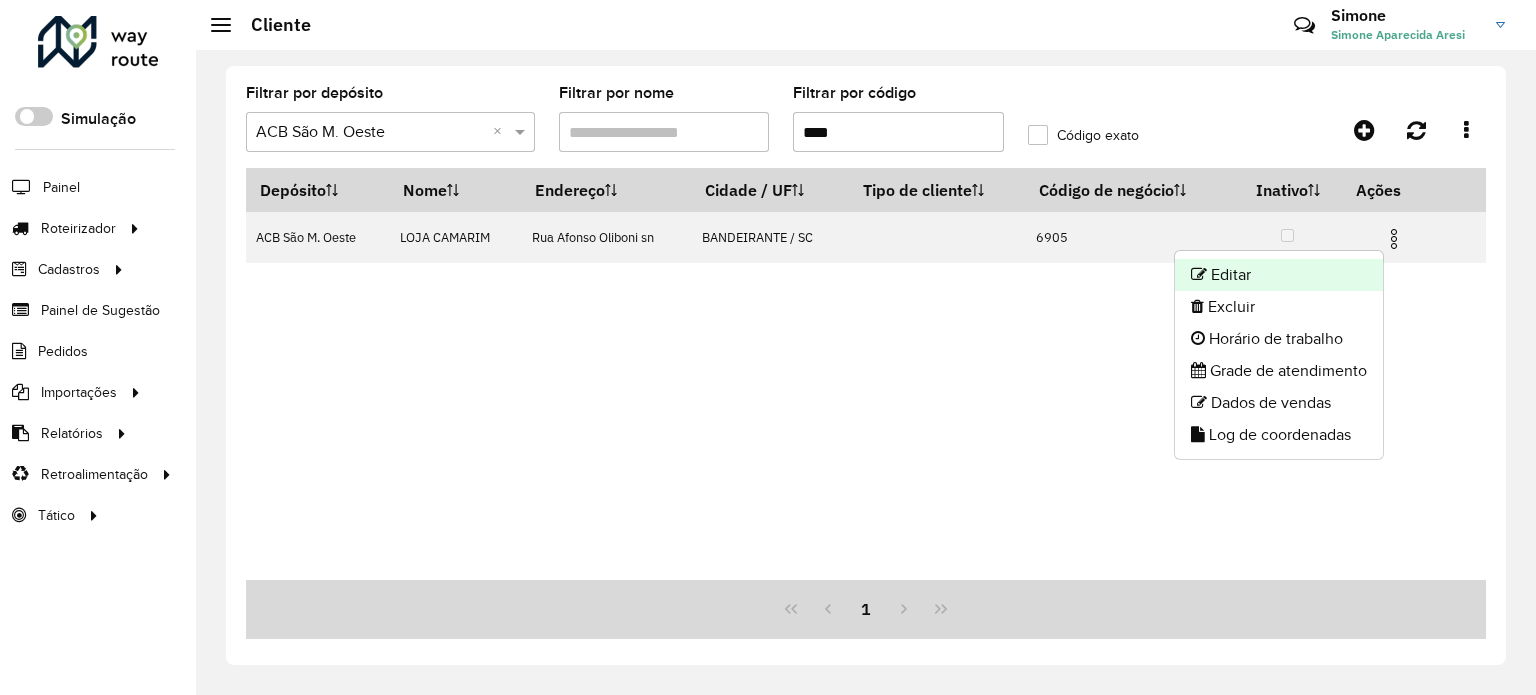 click on "Editar" 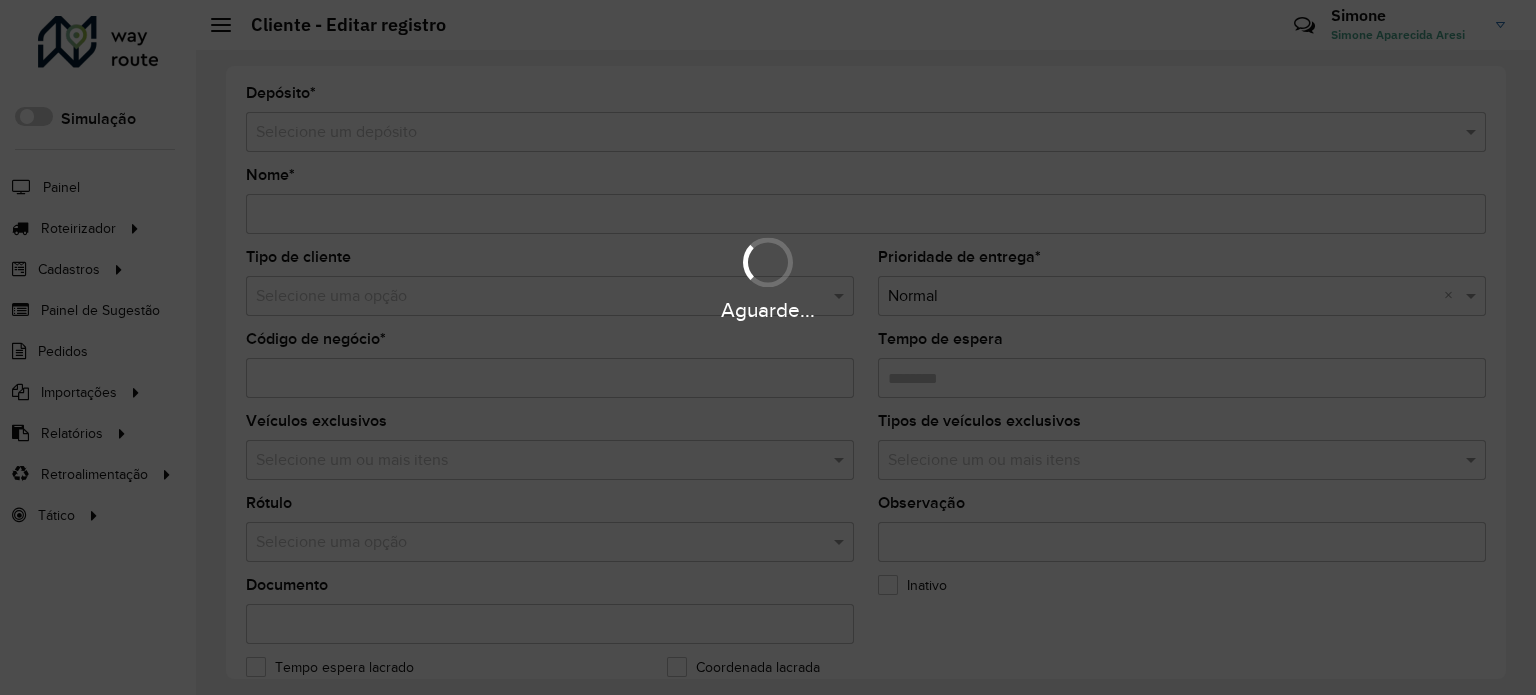 type on "**********" 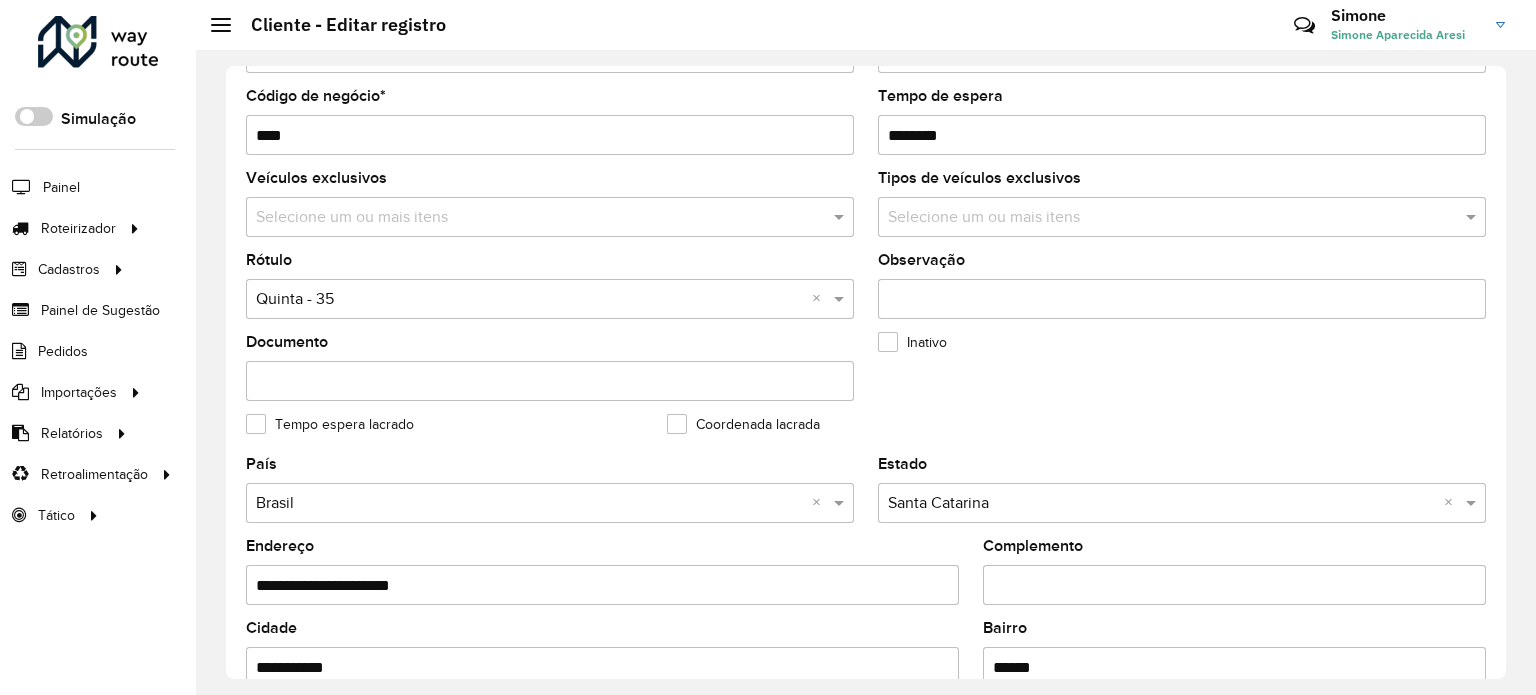scroll, scrollTop: 600, scrollLeft: 0, axis: vertical 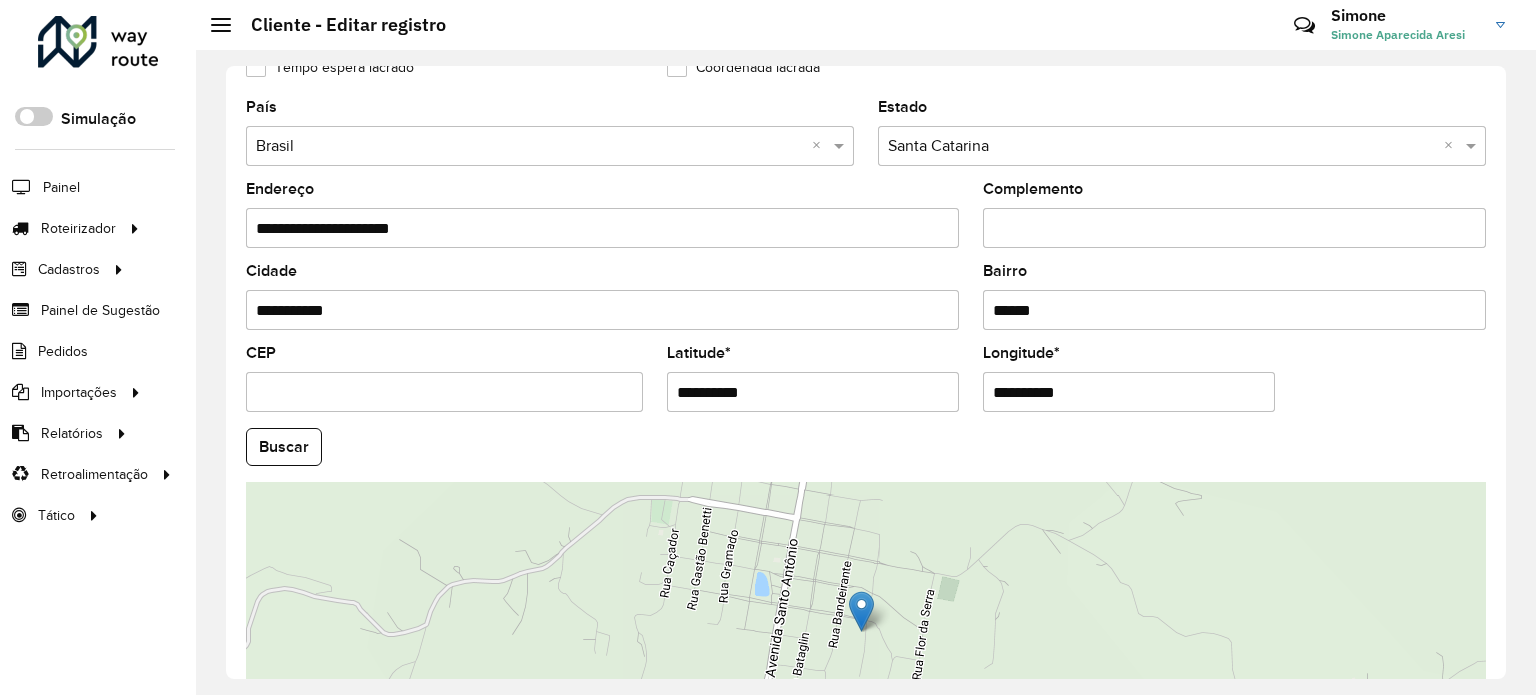 drag, startPoint x: 796, startPoint y: 389, endPoint x: 606, endPoint y: 391, distance: 190.01053 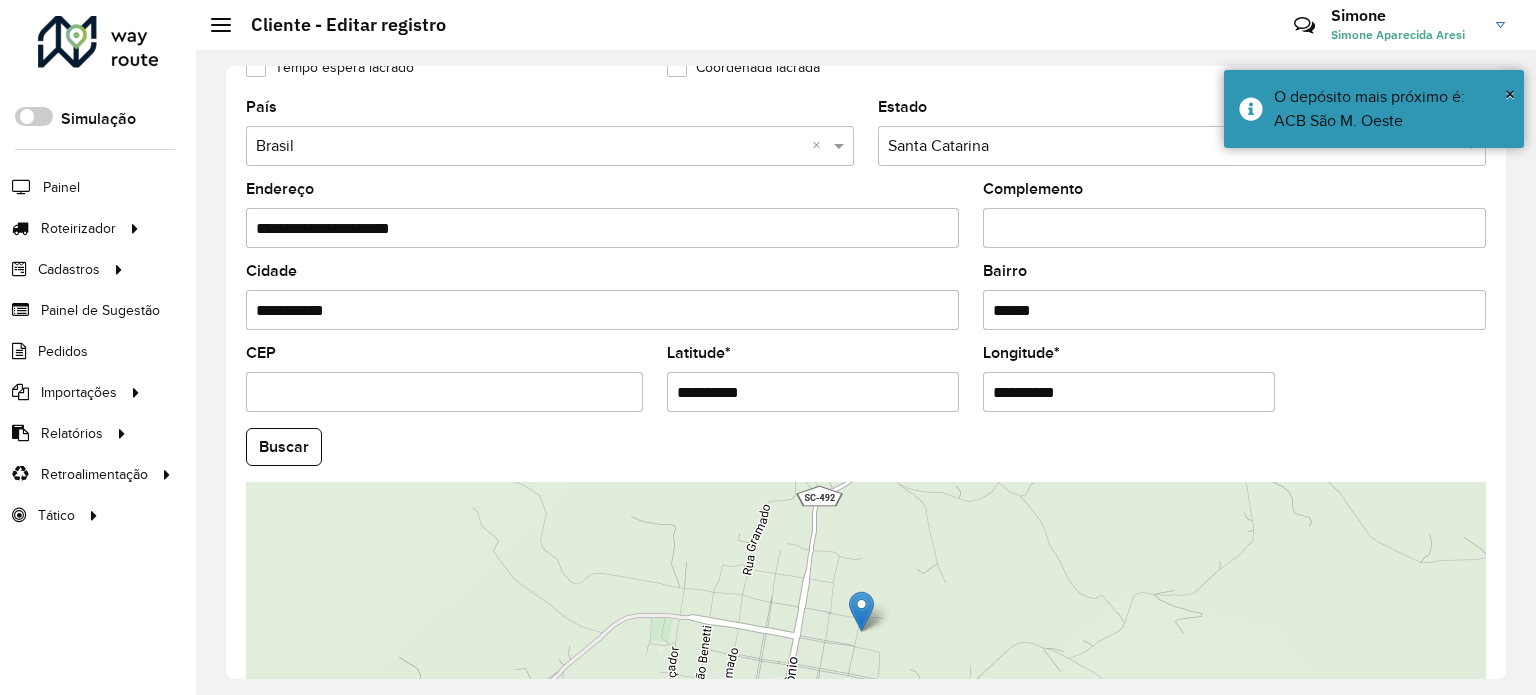 drag, startPoint x: 975, startPoint y: 390, endPoint x: 920, endPoint y: 393, distance: 55.081757 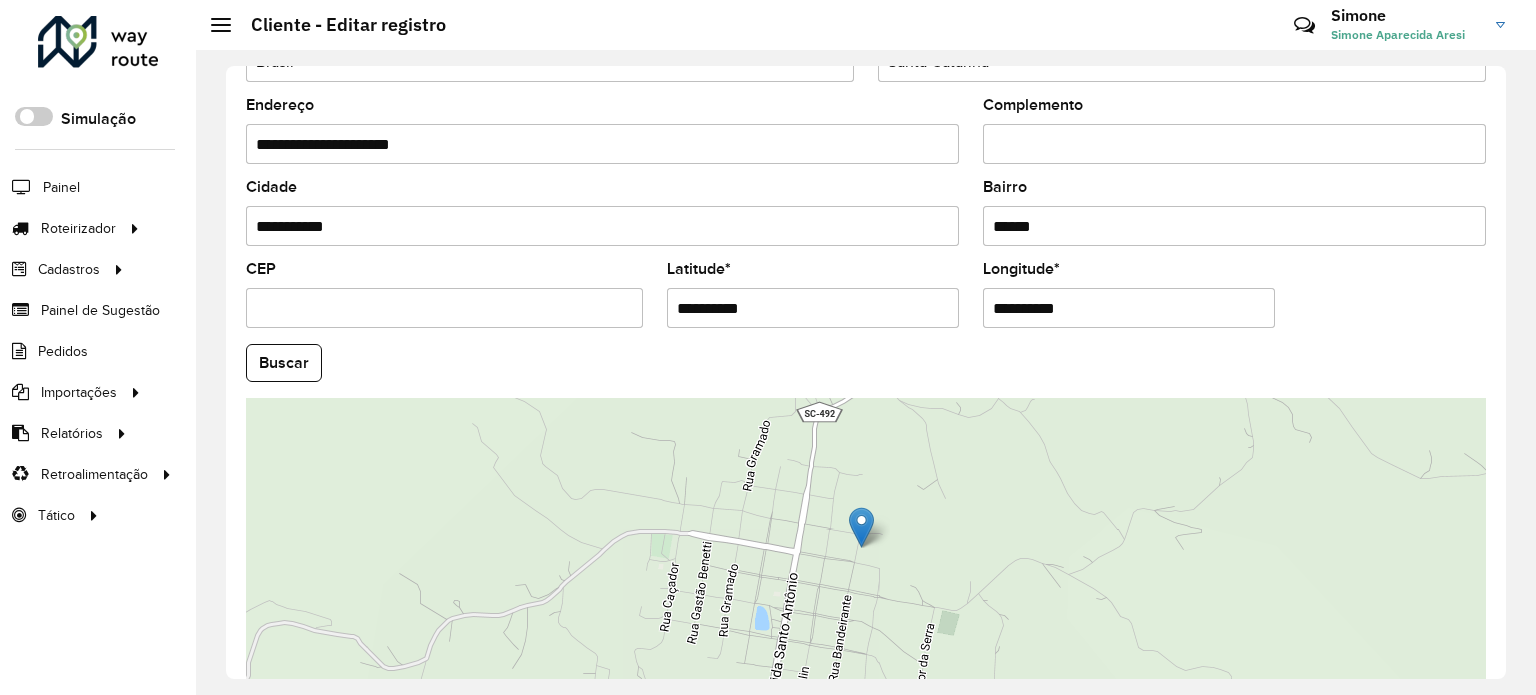 scroll, scrollTop: 784, scrollLeft: 0, axis: vertical 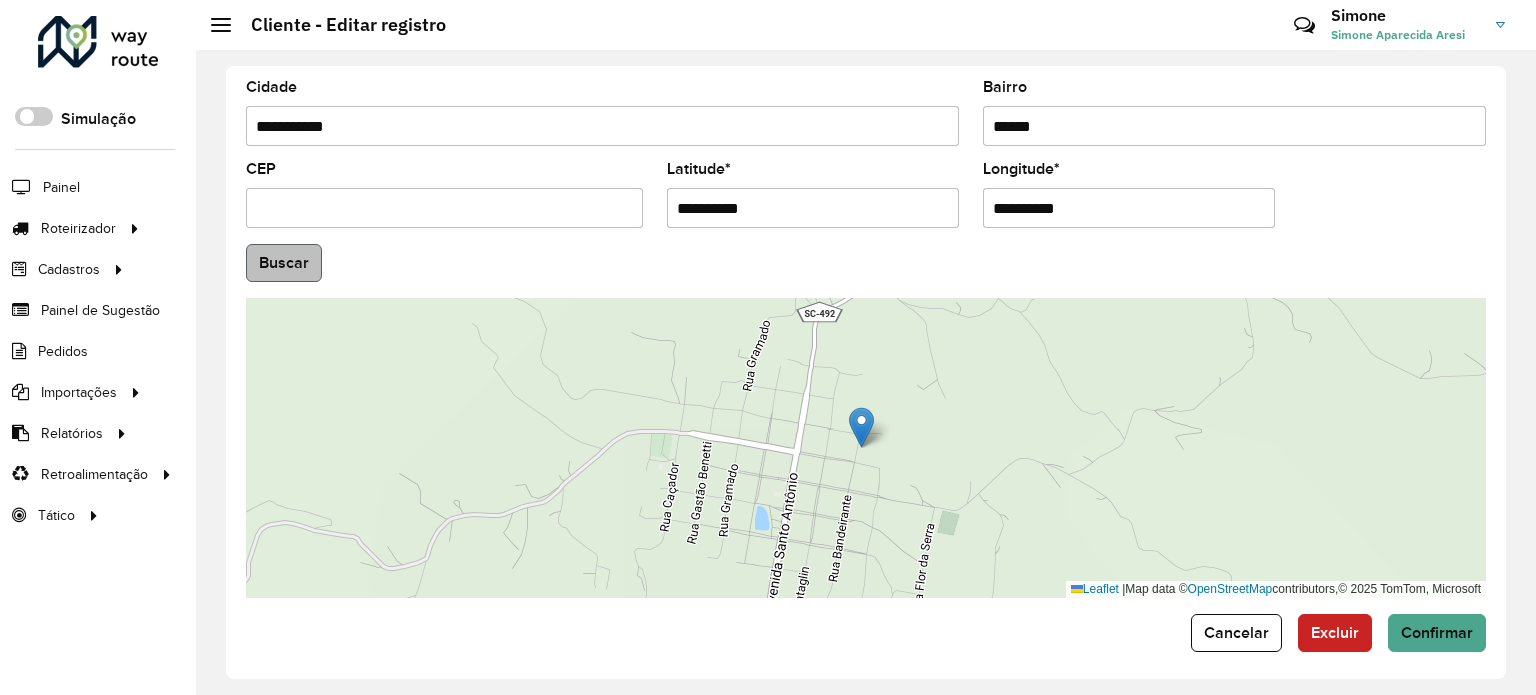 type on "**********" 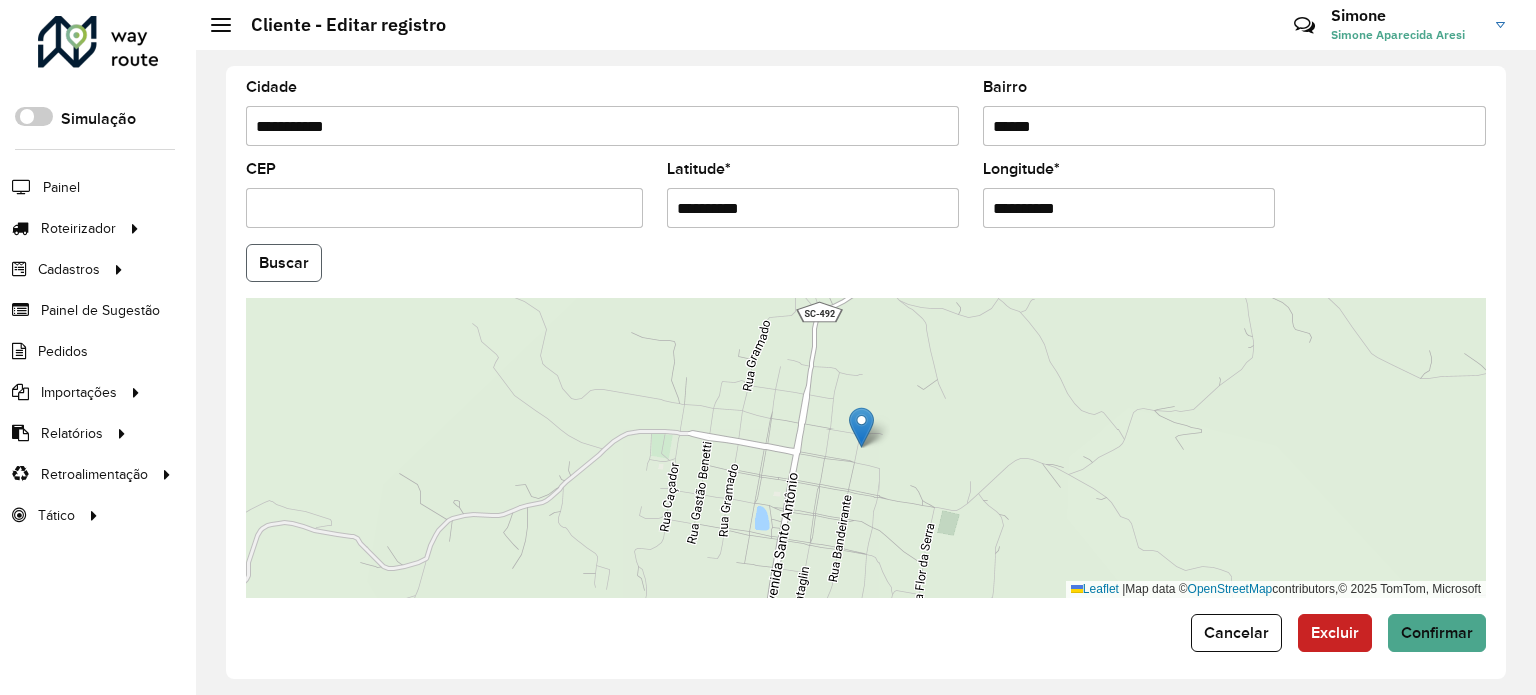click on "Aguarde...  Pop-up bloqueado!  Seu navegador bloqueou automáticamente a abertura de uma nova janela.   Acesse as configurações e adicione o endereço do sistema a lista de permissão.   Fechar  Roteirizador AmbevTech Simulação Painel Roteirizador Entregas Vendas Cadastros Checkpoint Classificações de venda Cliente Consulta de setores Depósito Disponibilidade de veículos Fator tipo de produto Gabarito planner Grupo Rota Fator Tipo Produto Grupo de rotas exclusiva Grupo de setores Layout integração Modelo Parada Pedágio Perfil de Vendedor Ponto de apoio FAD Produto Restrição de Atendimento Planner Rodízio de placa Rota exclusiva FAD Rótulo Setor Setor Planner Tipo de cliente Tipo de veículo Tipo de veículo RN Transportadora Vendedor Veículo Painel de Sugestão Pedidos Importações Classificação e volume de venda Clientes Fator tipo produto Gabarito planner Grade de atendimento Janela de atendimento Localização Pedidos Restrição de Atendimento Planner Tempo de espera Vendedor Veículos" at bounding box center [768, 347] 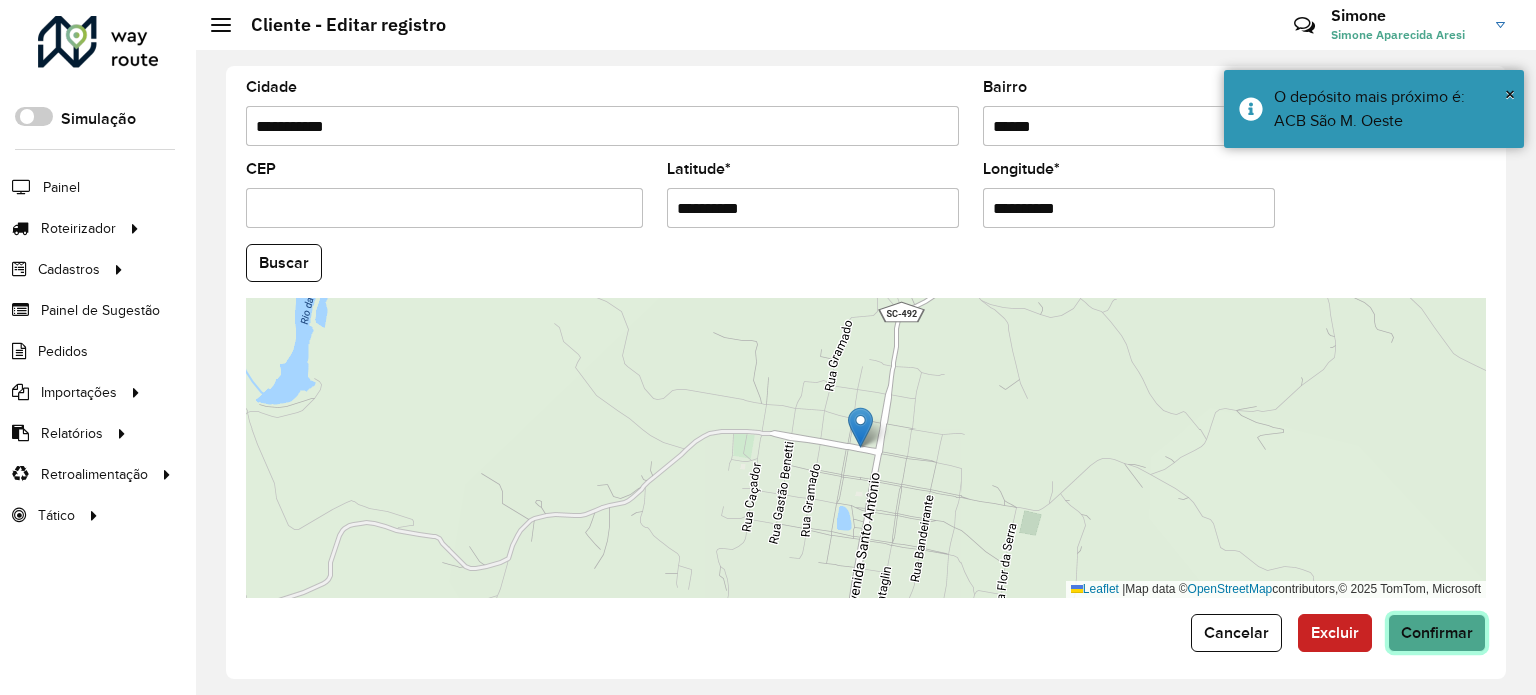 click on "Confirmar" 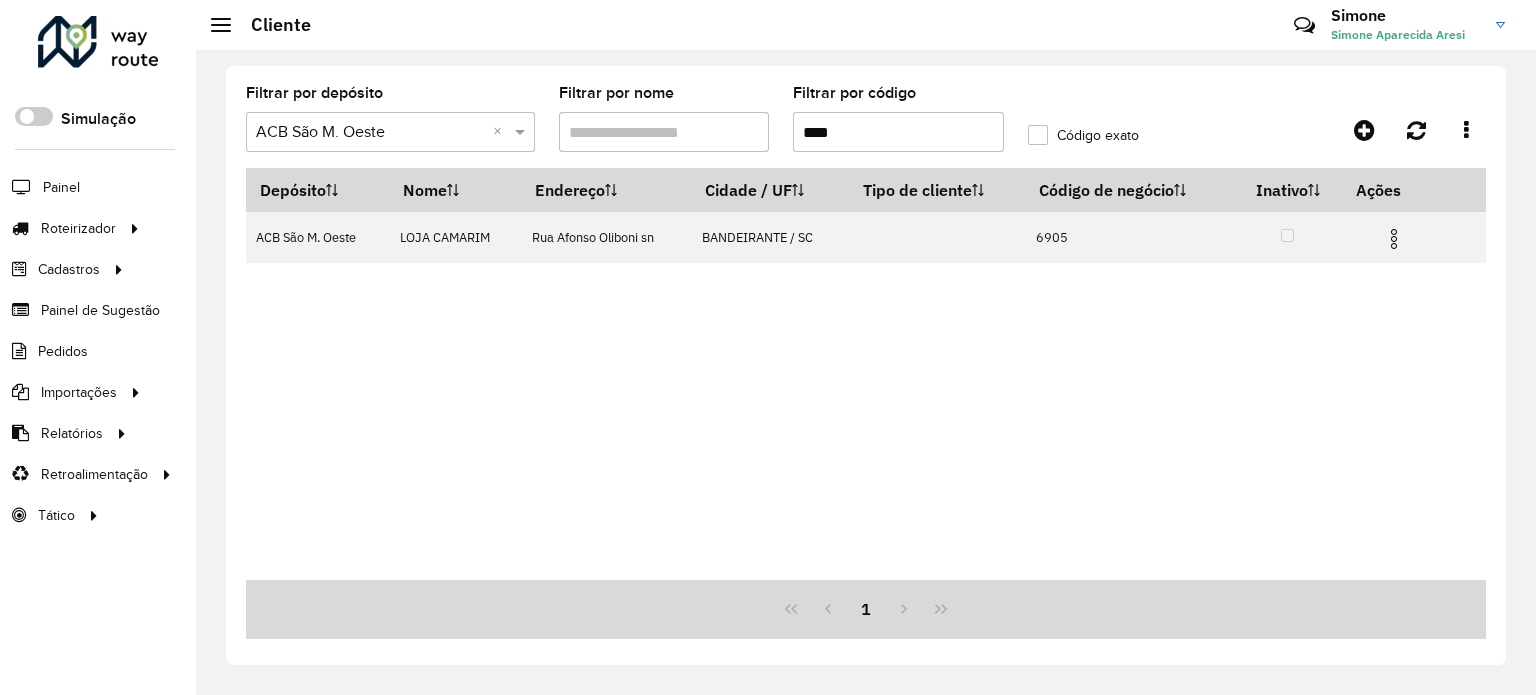 click on "Depósito   Nome   Endereço   Cidade / UF   Tipo de cliente   Código de negócio   Inativo   Ações   ACB São M. Oeste   LOJA CAMARIM   Rua Afonso Oliboni sn  BANDEIRANTE / SC      6905" at bounding box center (866, 374) 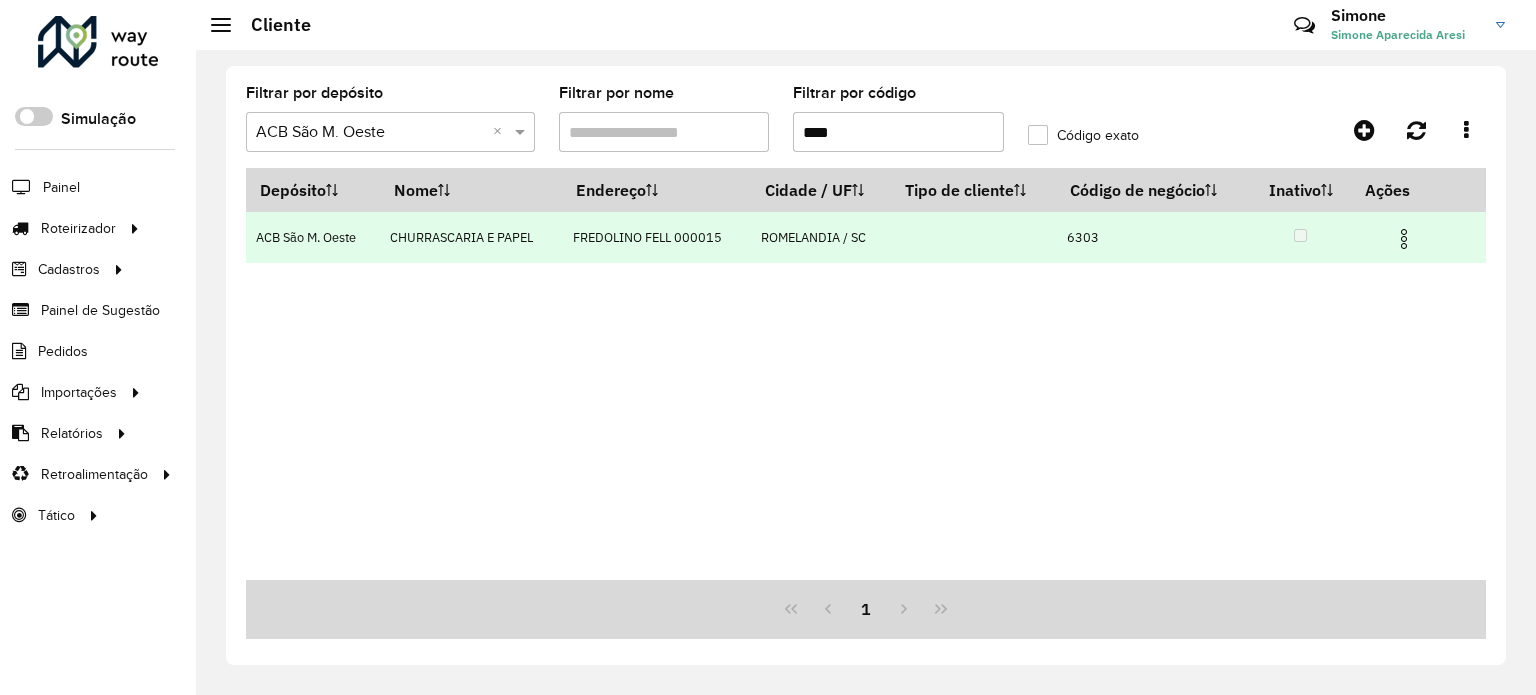 click at bounding box center [1404, 239] 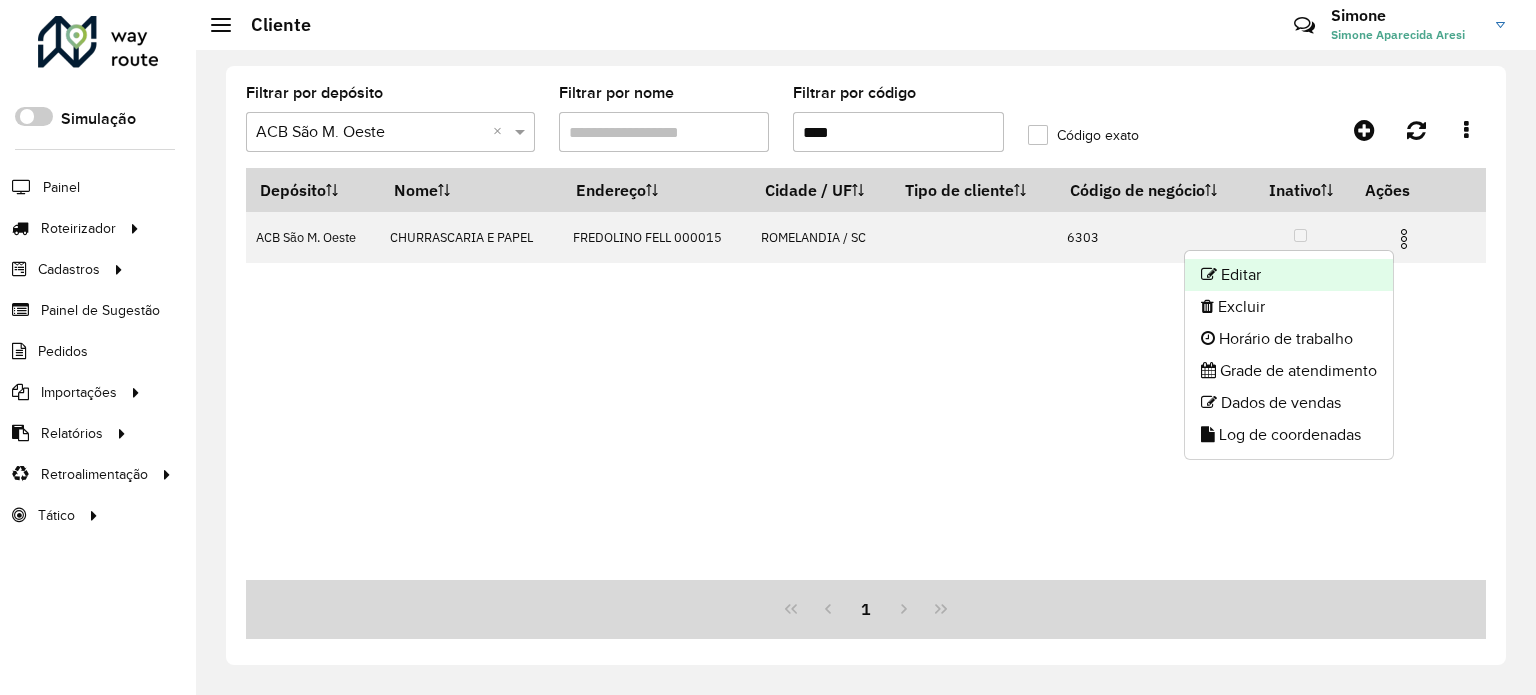 click on "Editar" 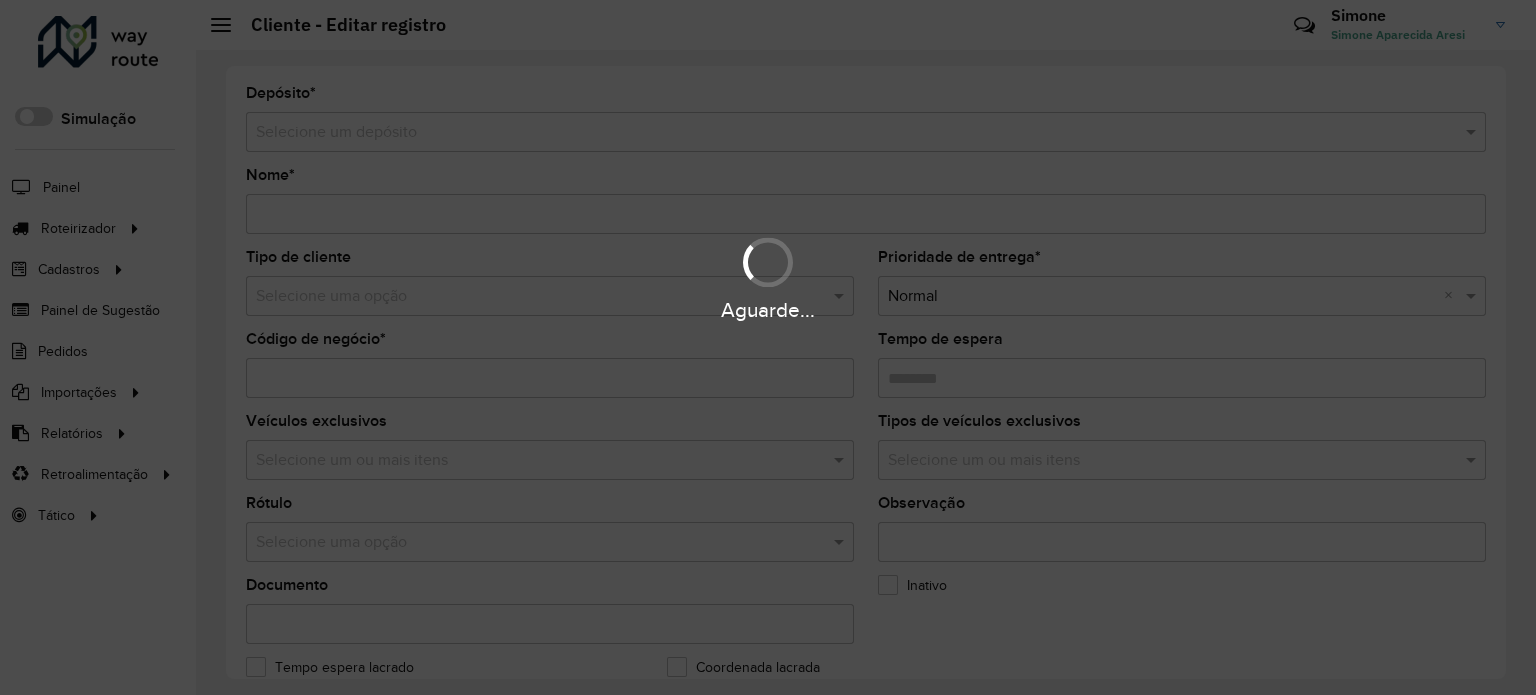 type on "**********" 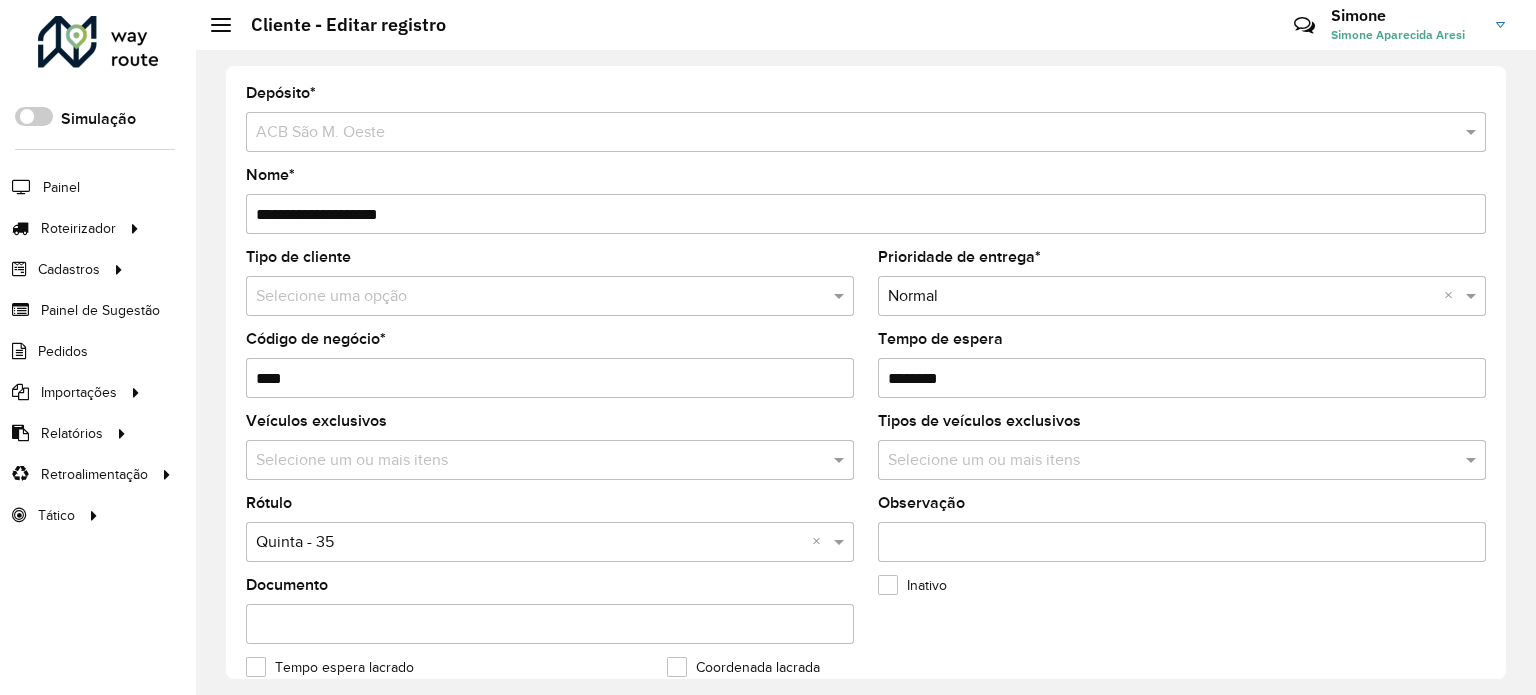 click on "Cliente - Editar registro  Críticas? Dúvidas? Elogios? Sugestões? Entre em contato conosco!  Simone Simone Aparecida  Aresi" 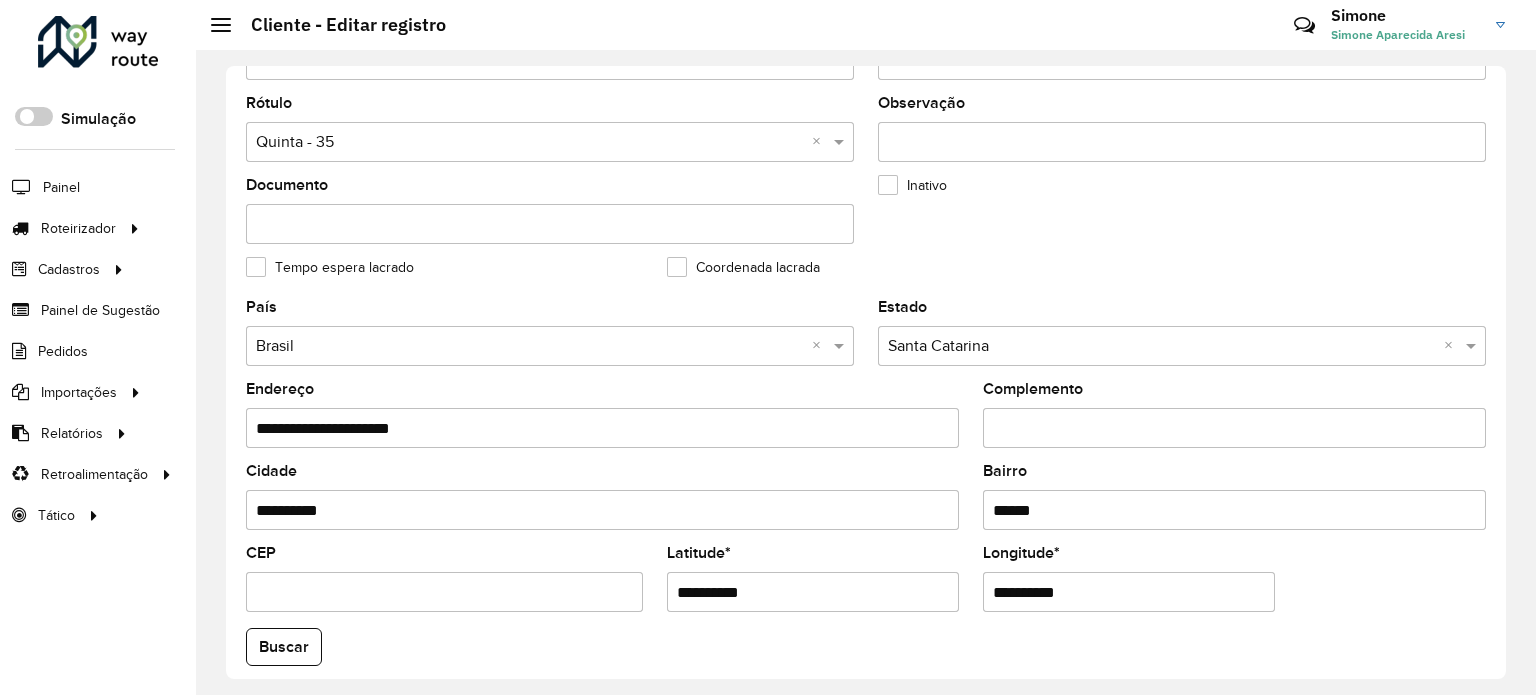 scroll, scrollTop: 700, scrollLeft: 0, axis: vertical 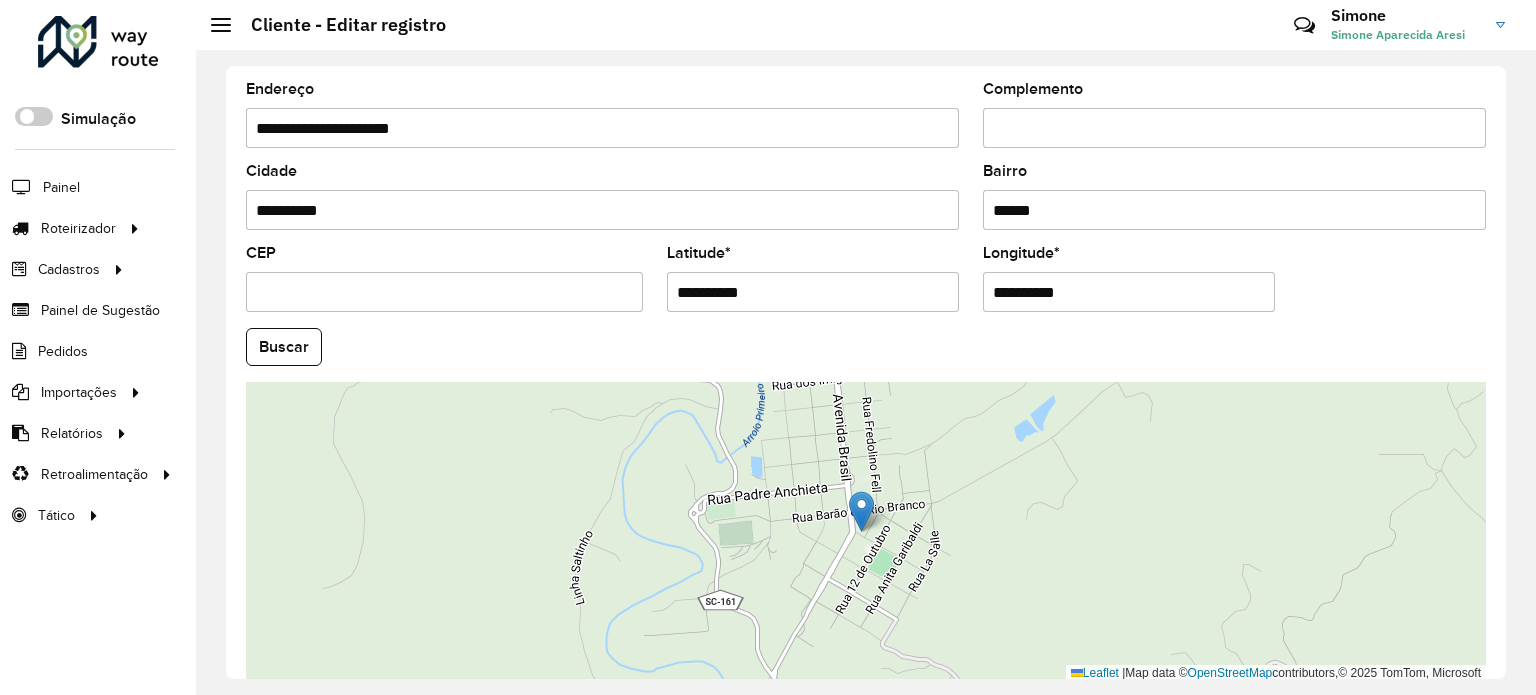drag, startPoint x: 792, startPoint y: 295, endPoint x: 589, endPoint y: 295, distance: 203 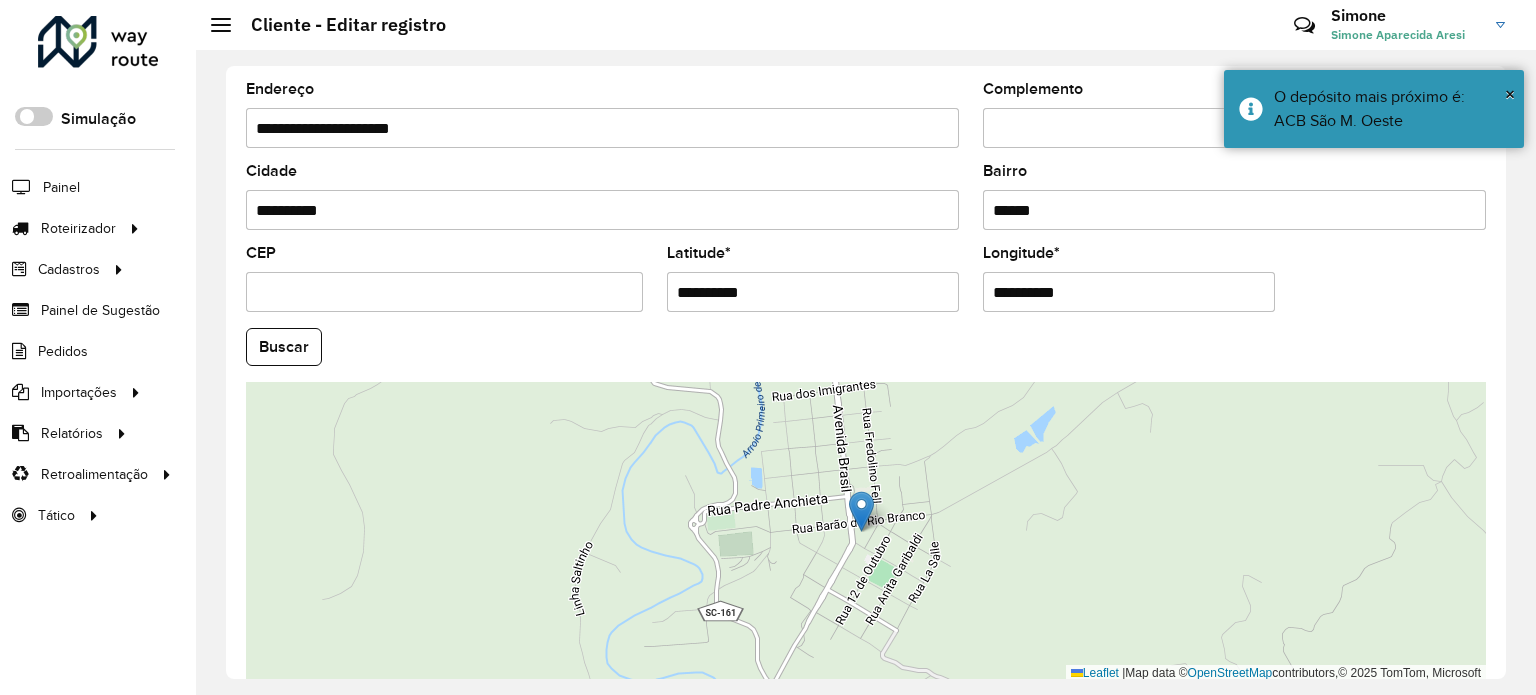 drag, startPoint x: 1140, startPoint y: 275, endPoint x: 909, endPoint y: 282, distance: 231.10603 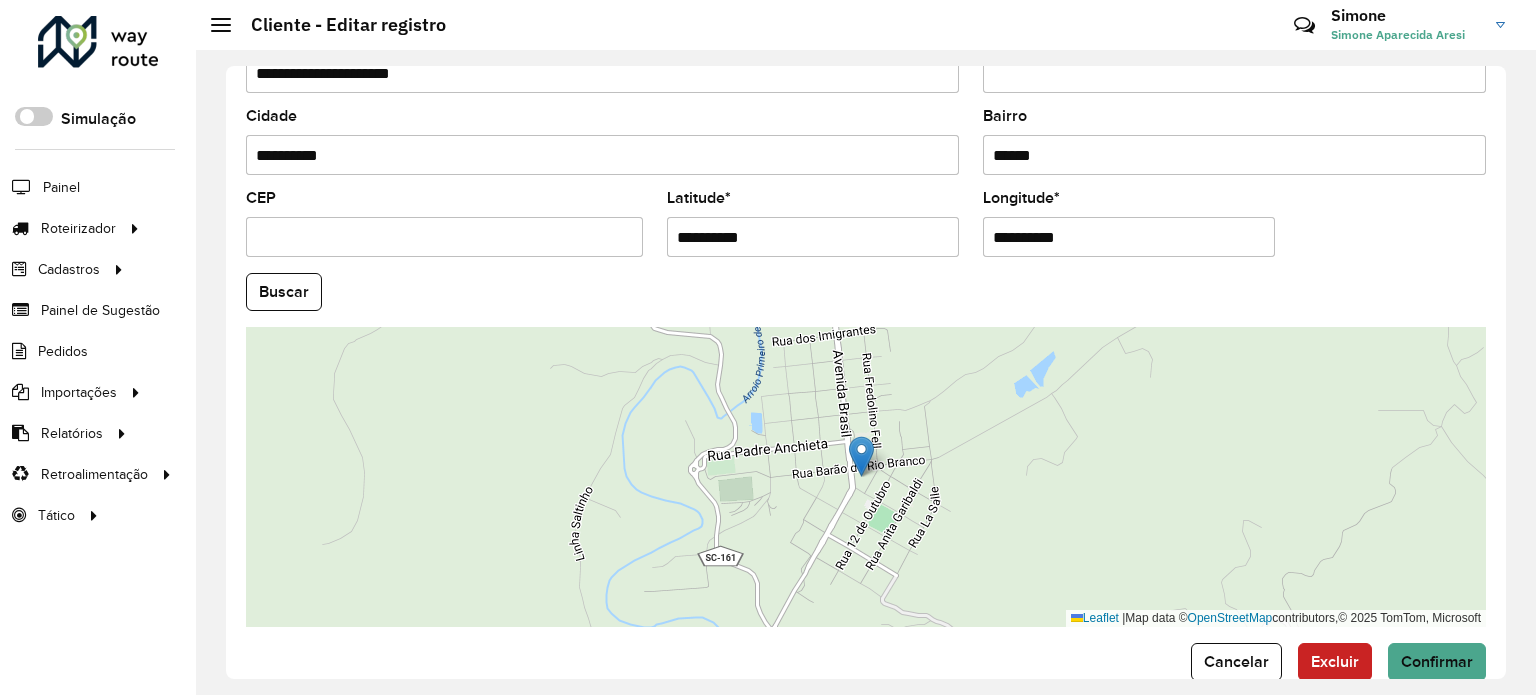 scroll, scrollTop: 784, scrollLeft: 0, axis: vertical 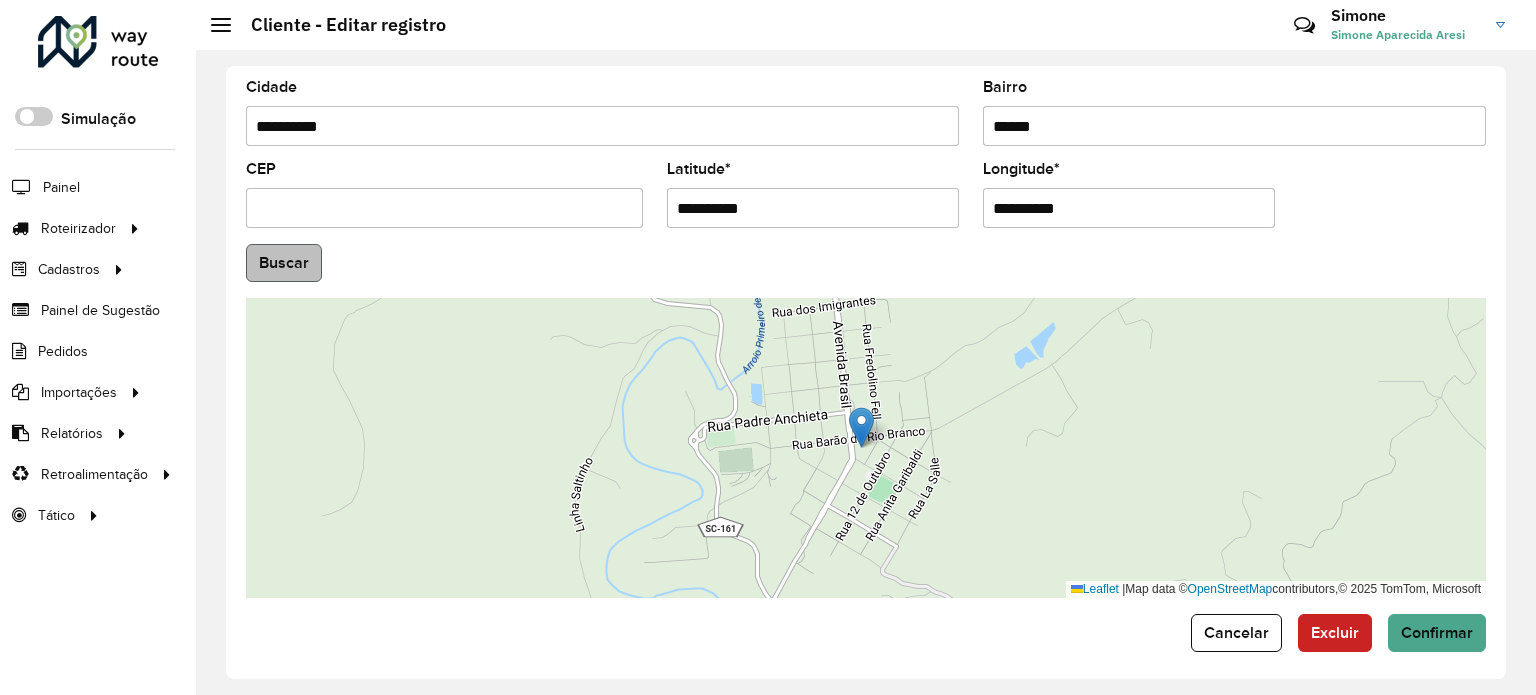 type on "**********" 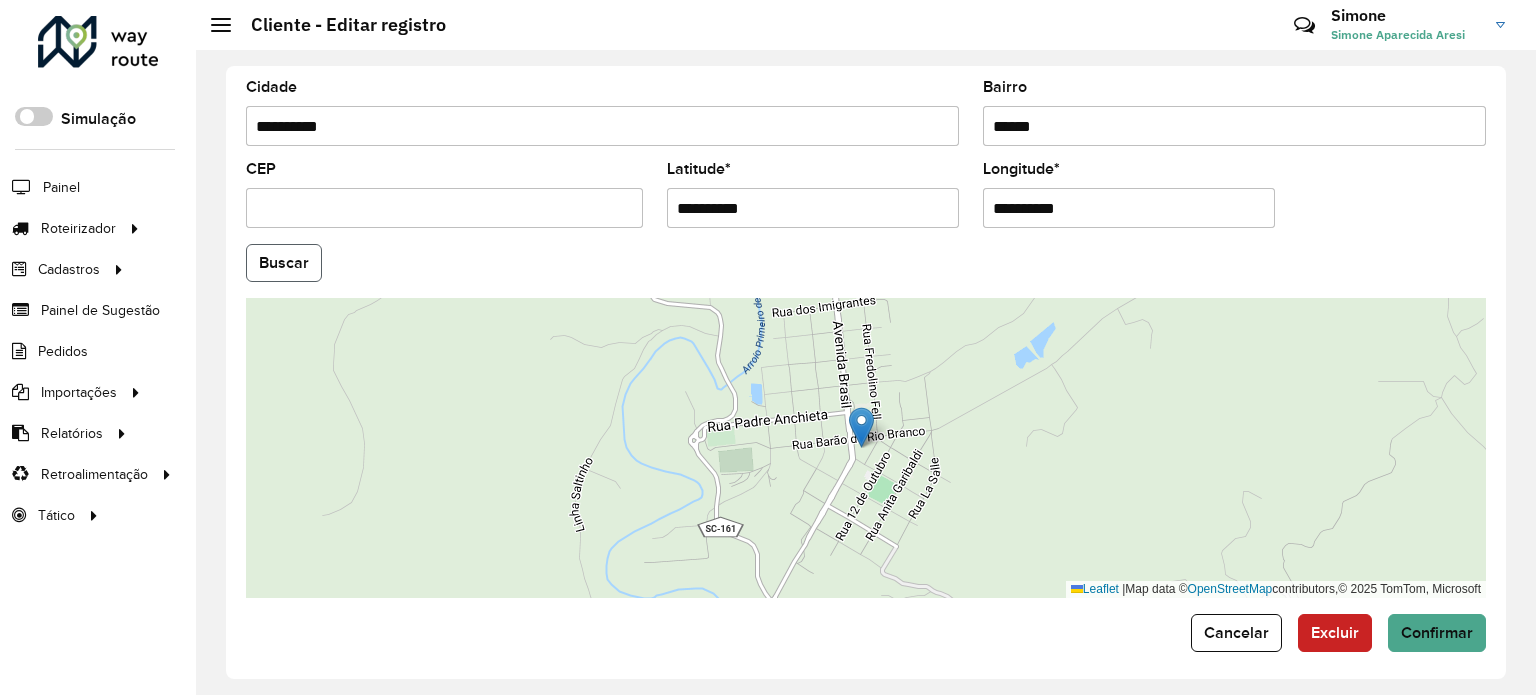 click on "Aguarde...  Pop-up bloqueado!  Seu navegador bloqueou automáticamente a abertura de uma nova janela.   Acesse as configurações e adicione o endereço do sistema a lista de permissão.   Fechar  Roteirizador AmbevTech Simulação Painel Roteirizador Entregas Vendas Cadastros Checkpoint Classificações de venda Cliente Consulta de setores Depósito Disponibilidade de veículos Fator tipo de produto Gabarito planner Grupo Rota Fator Tipo Produto Grupo de rotas exclusiva Grupo de setores Layout integração Modelo Parada Pedágio Perfil de Vendedor Ponto de apoio FAD Produto Restrição de Atendimento Planner Rodízio de placa Rota exclusiva FAD Rótulo Setor Setor Planner Tipo de cliente Tipo de veículo Tipo de veículo RN Transportadora Vendedor Veículo Painel de Sugestão Pedidos Importações Classificação e volume de venda Clientes Fator tipo produto Gabarito planner Grade de atendimento Janela de atendimento Localização Pedidos Restrição de Atendimento Planner Tempo de espera Vendedor Veículos" at bounding box center (768, 347) 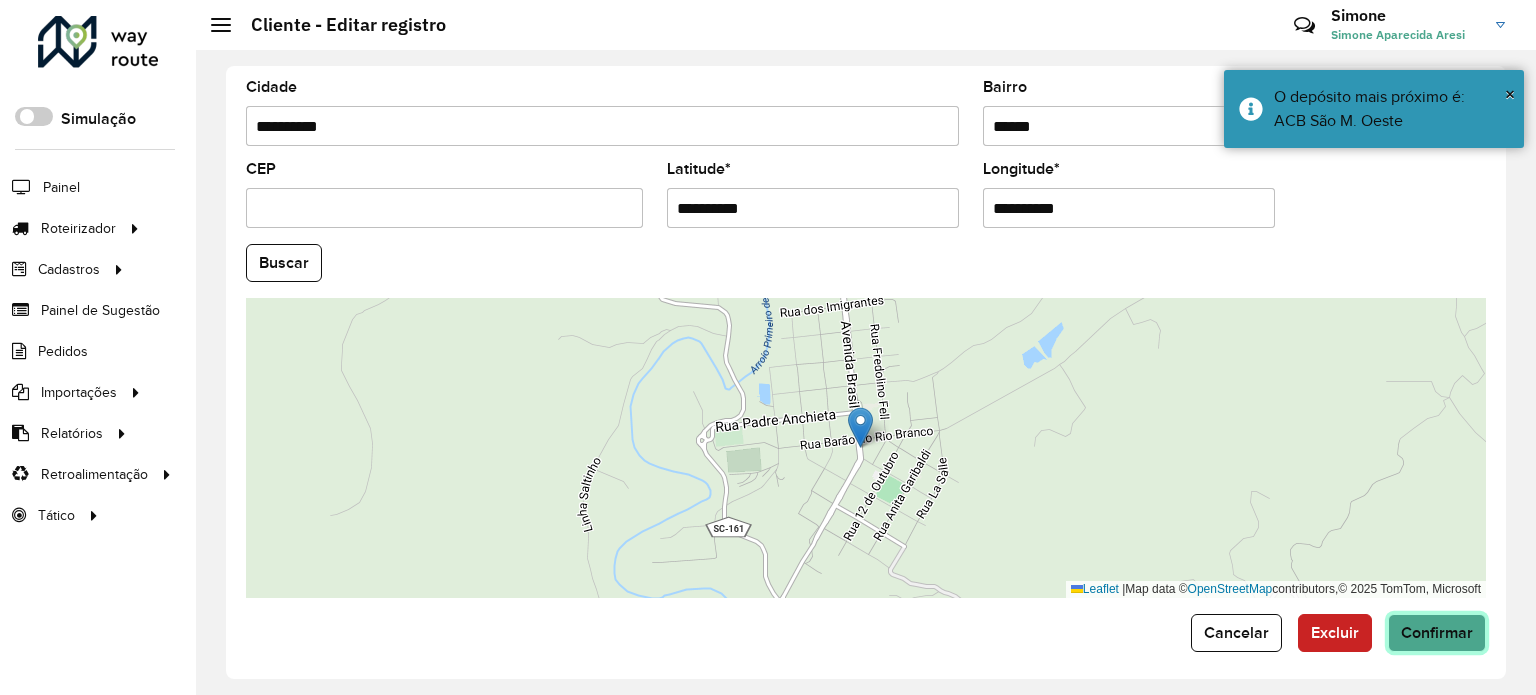 click on "Confirmar" 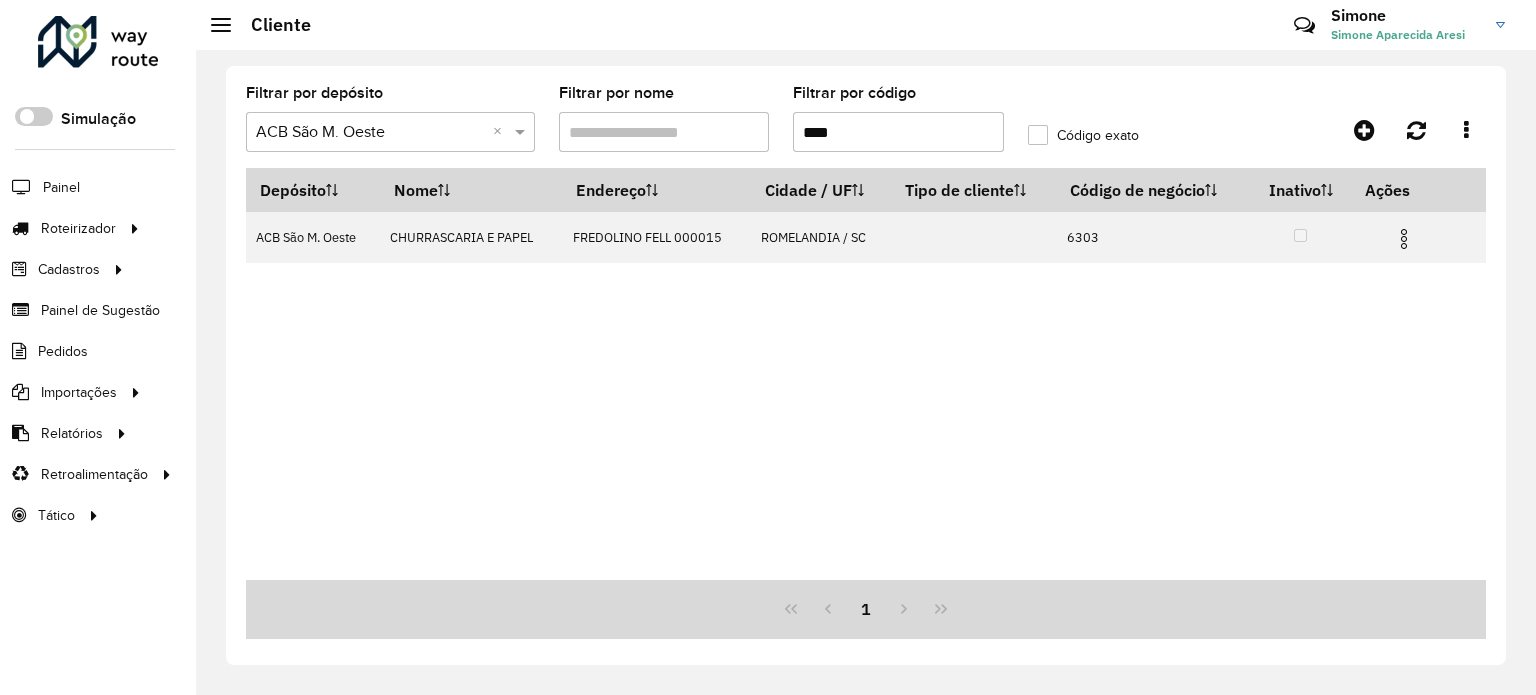 click on "Depósito   Nome   Endereço   Cidade / UF   Tipo de cliente   Código de negócio   Inativo   Ações   ACB São M. Oeste   CHURRASCARIA E PAPEL   FREDOLINO FELL 000015  ROMELANDIA / SC      6303" at bounding box center (866, 374) 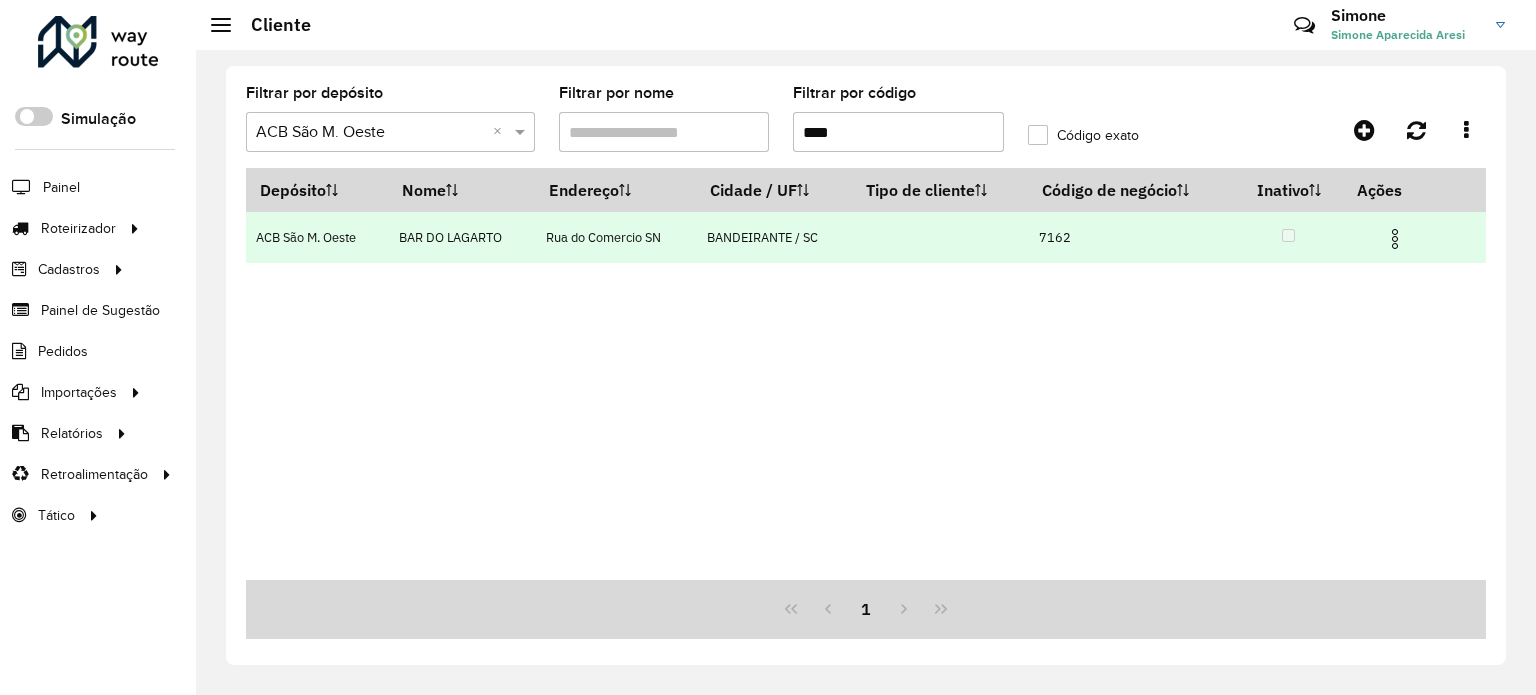 click at bounding box center [1403, 237] 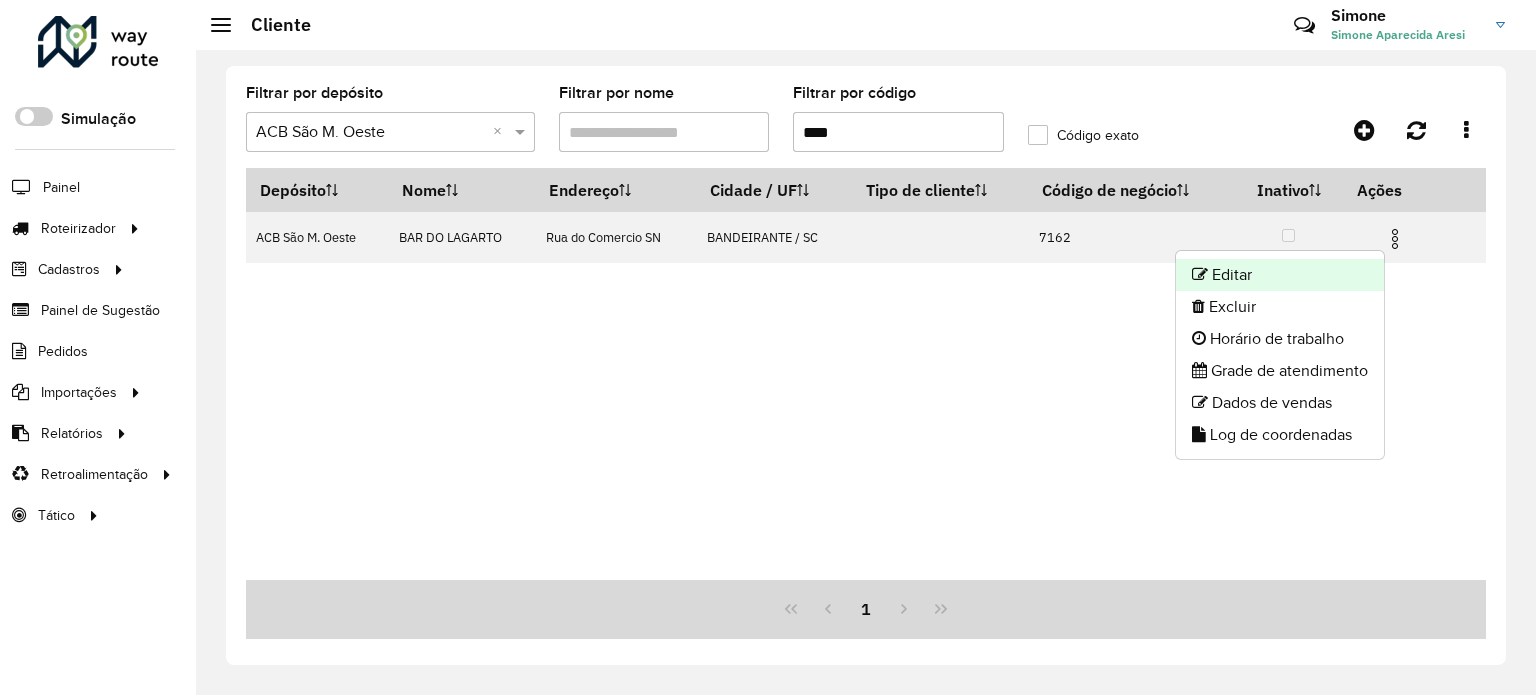 click on "Editar" 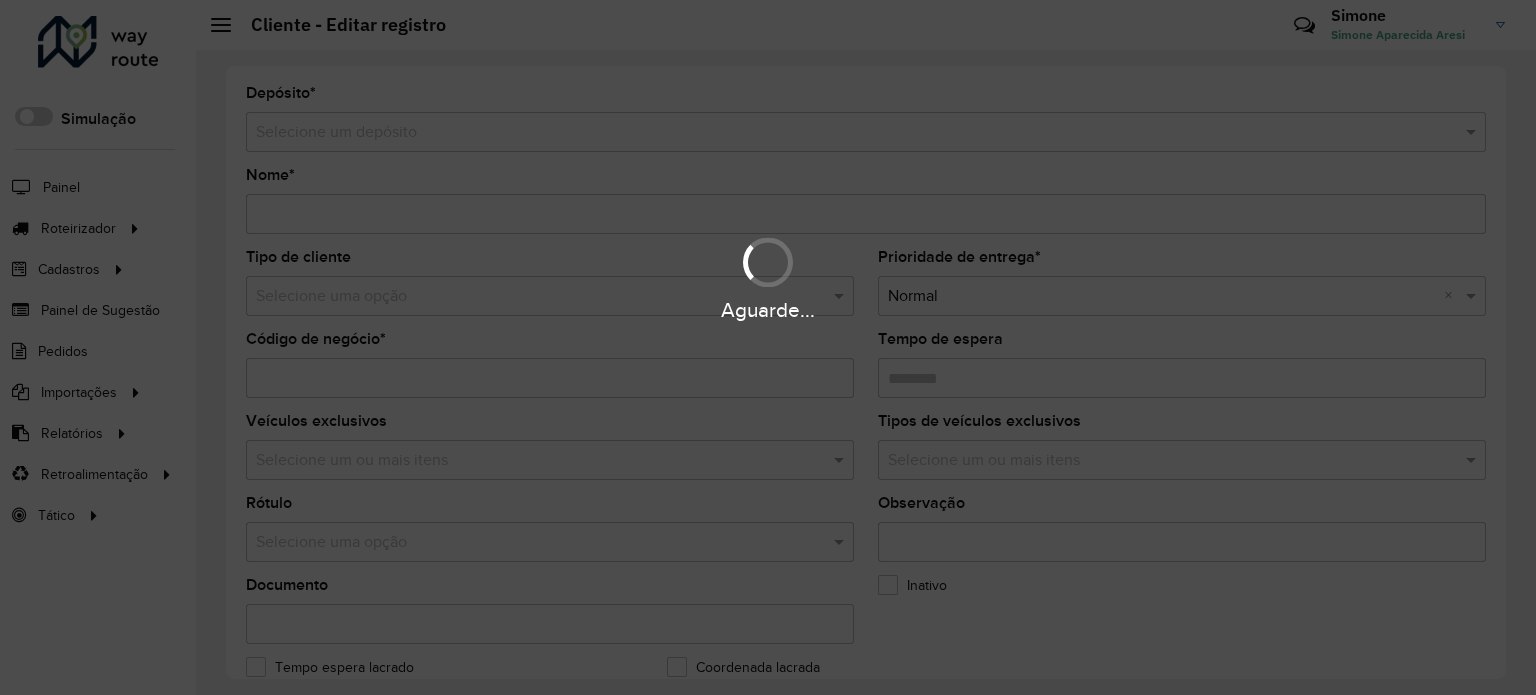 type on "**********" 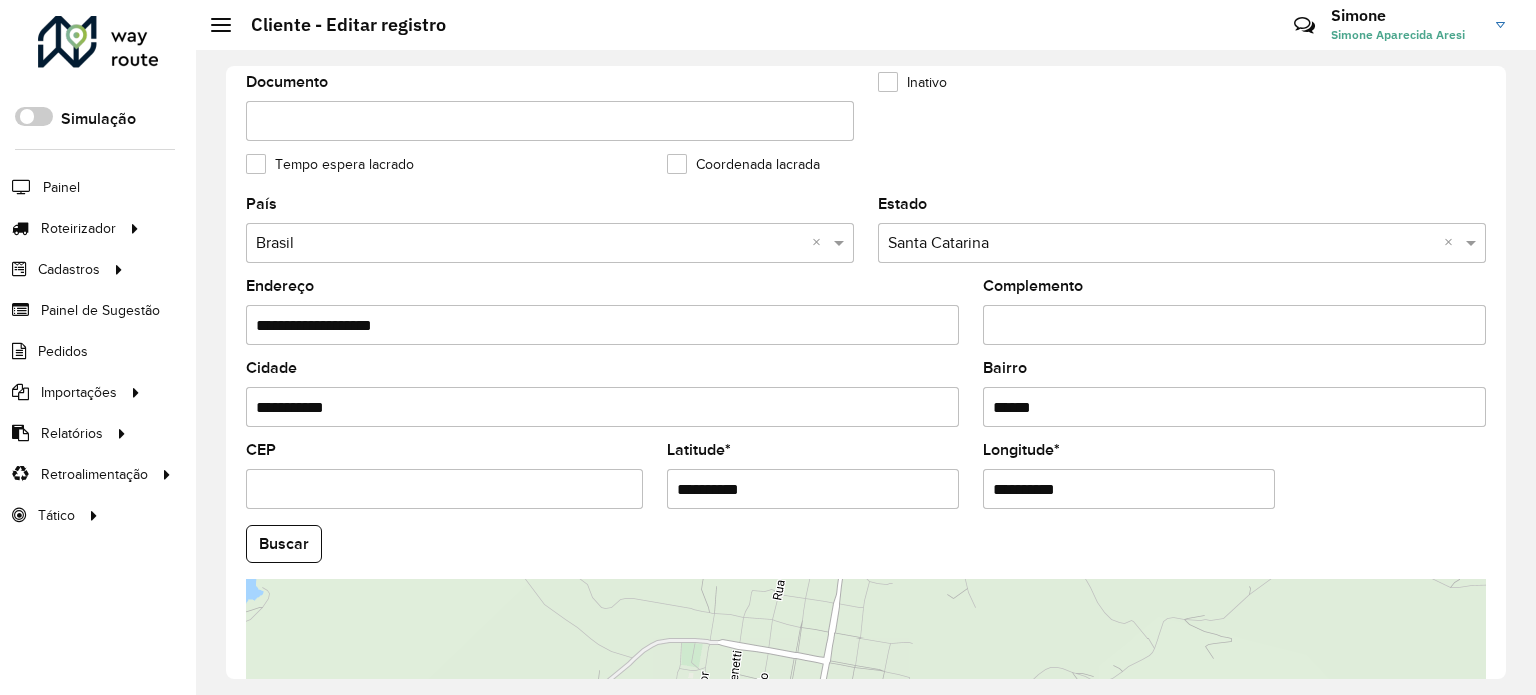 scroll, scrollTop: 600, scrollLeft: 0, axis: vertical 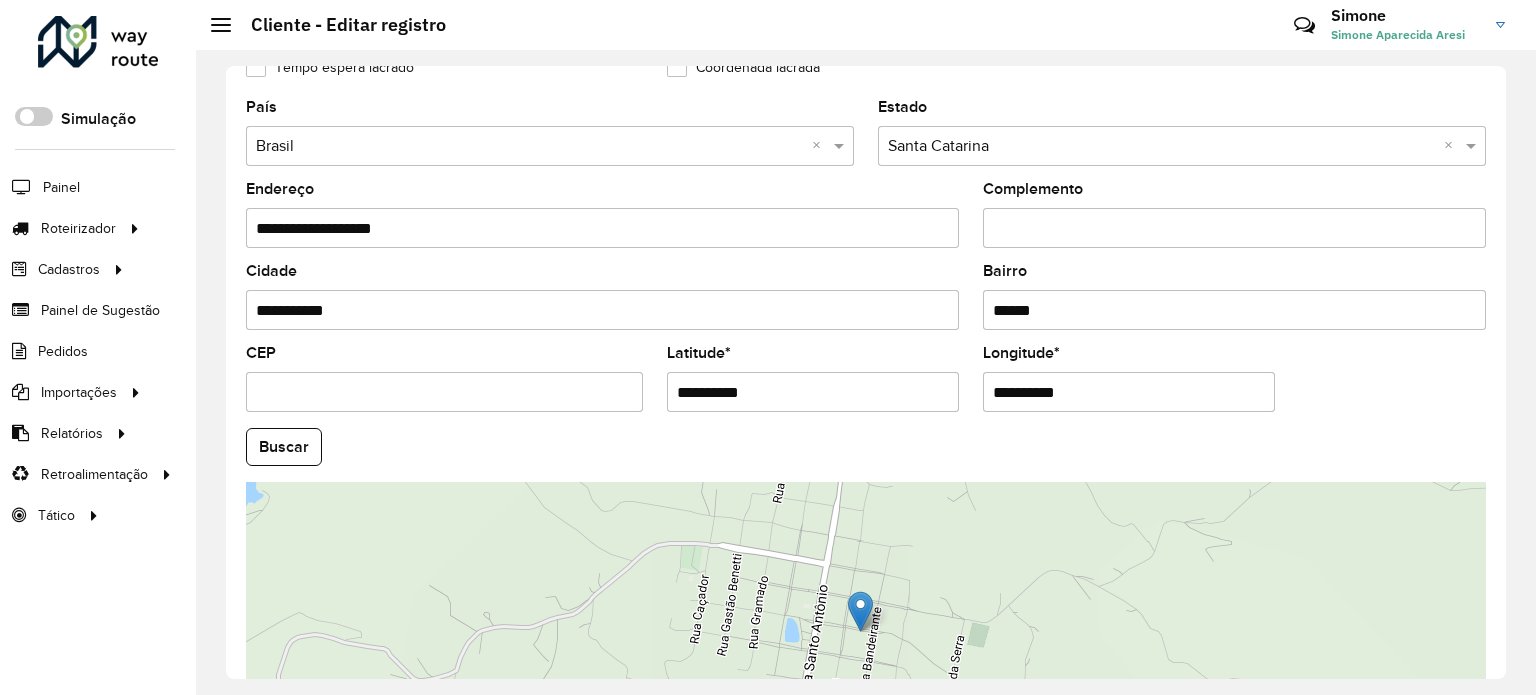 drag, startPoint x: 772, startPoint y: 389, endPoint x: 551, endPoint y: 387, distance: 221.00905 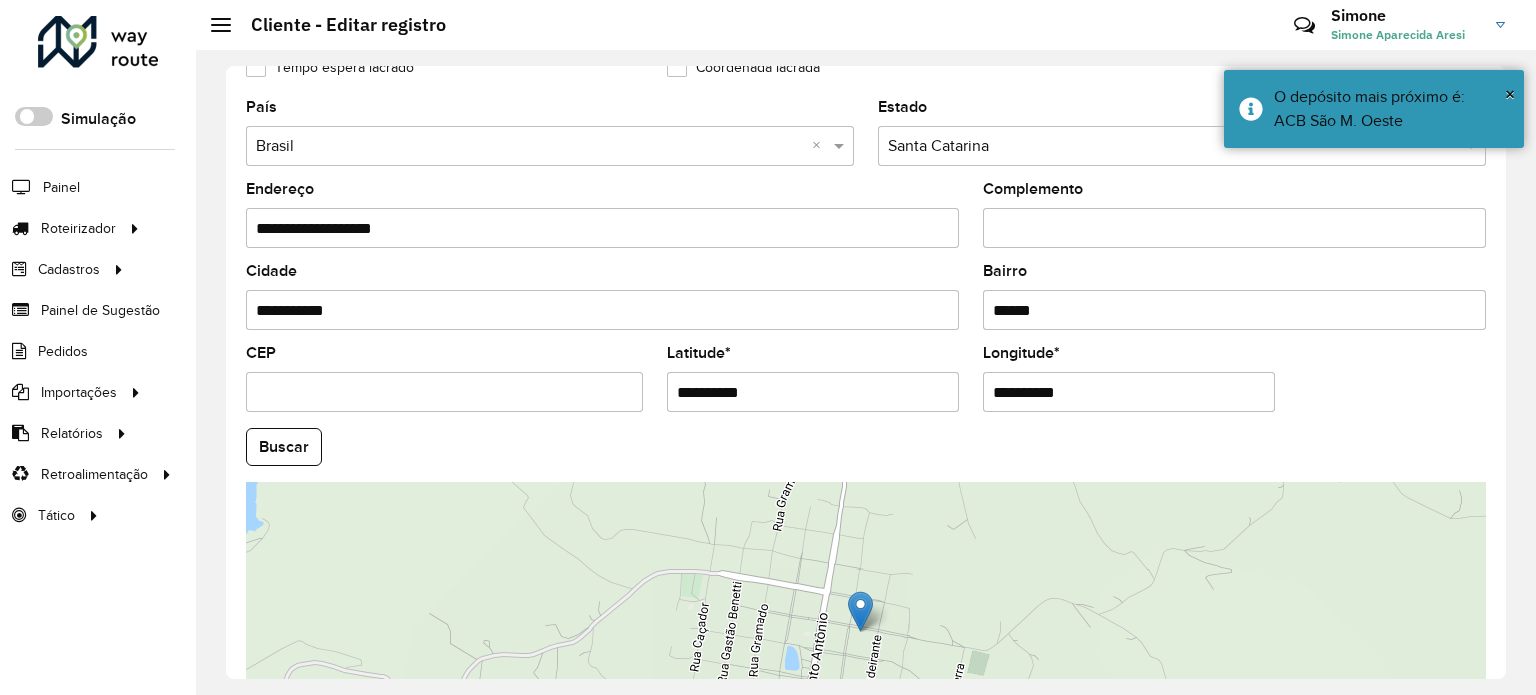 drag, startPoint x: 1102, startPoint y: 397, endPoint x: 852, endPoint y: 403, distance: 250.07199 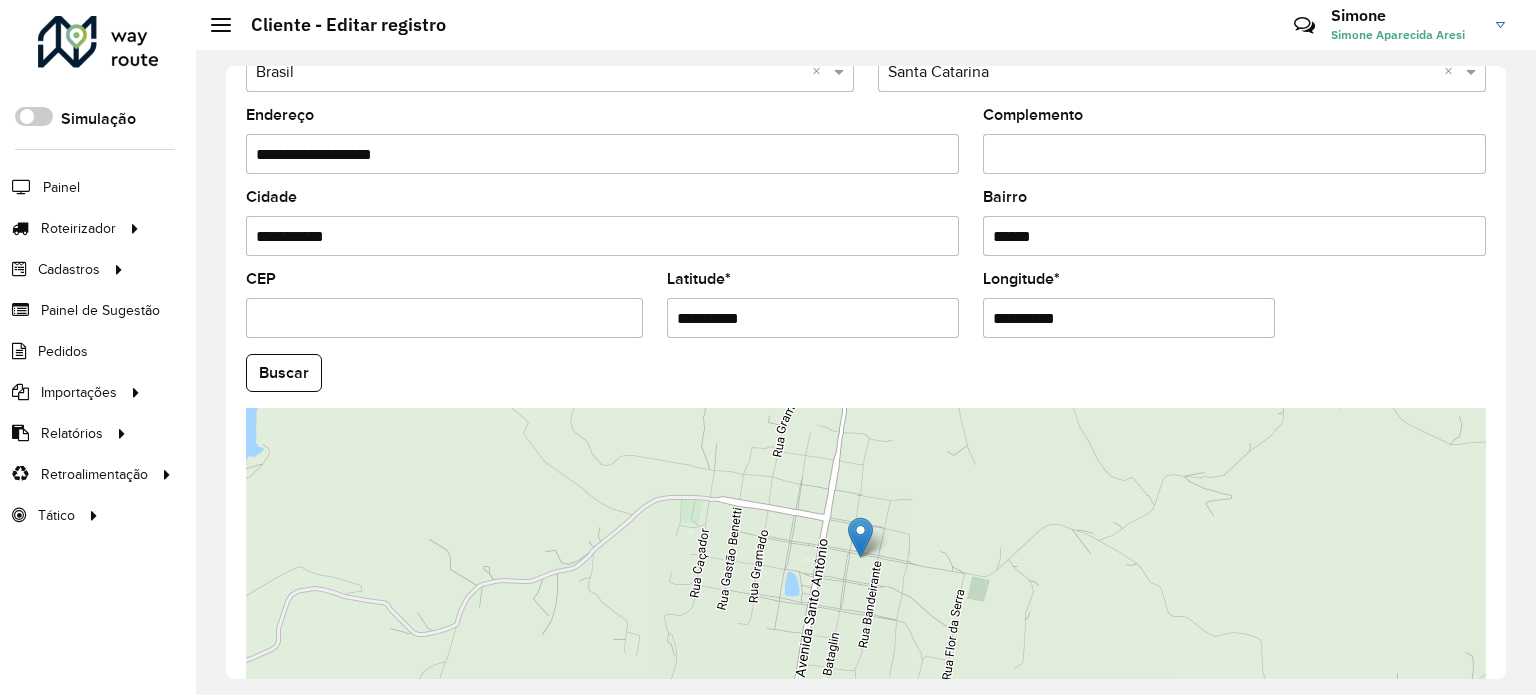 scroll, scrollTop: 784, scrollLeft: 0, axis: vertical 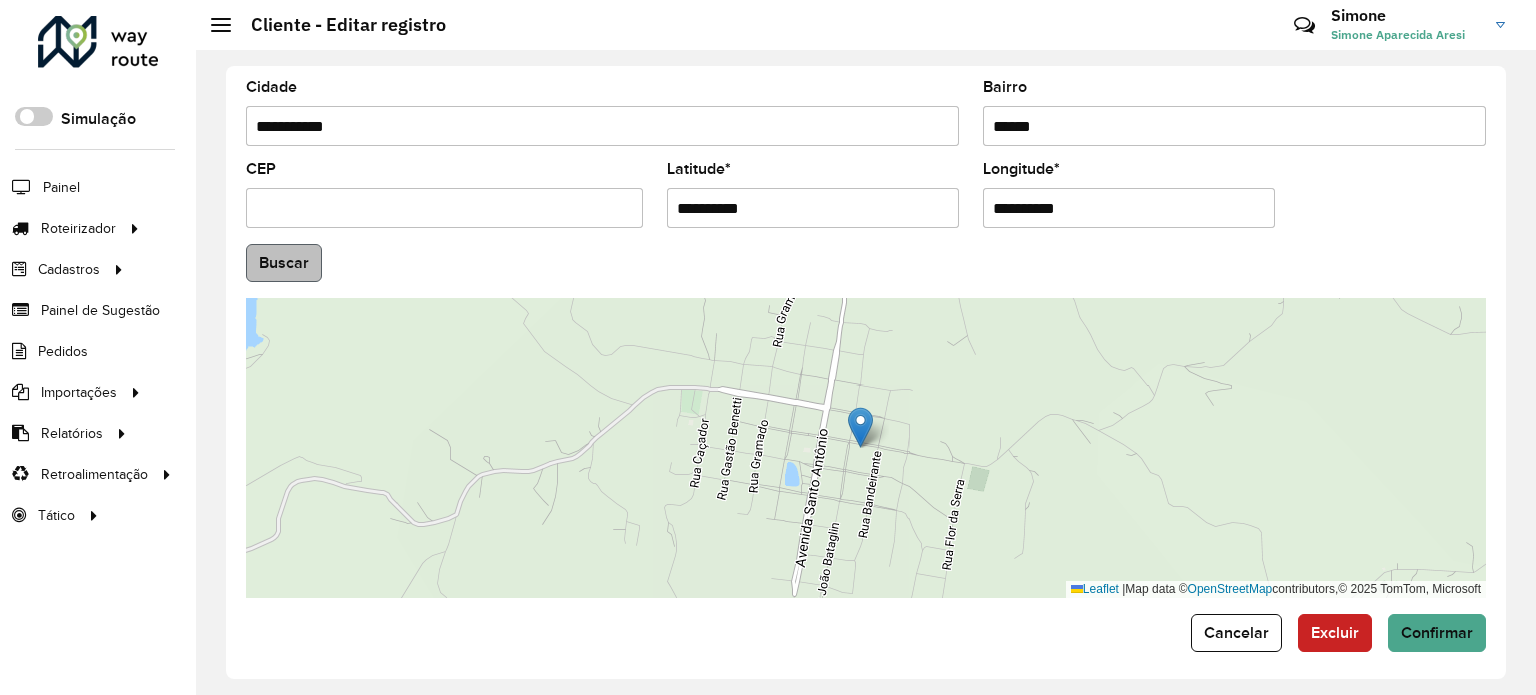 type on "**********" 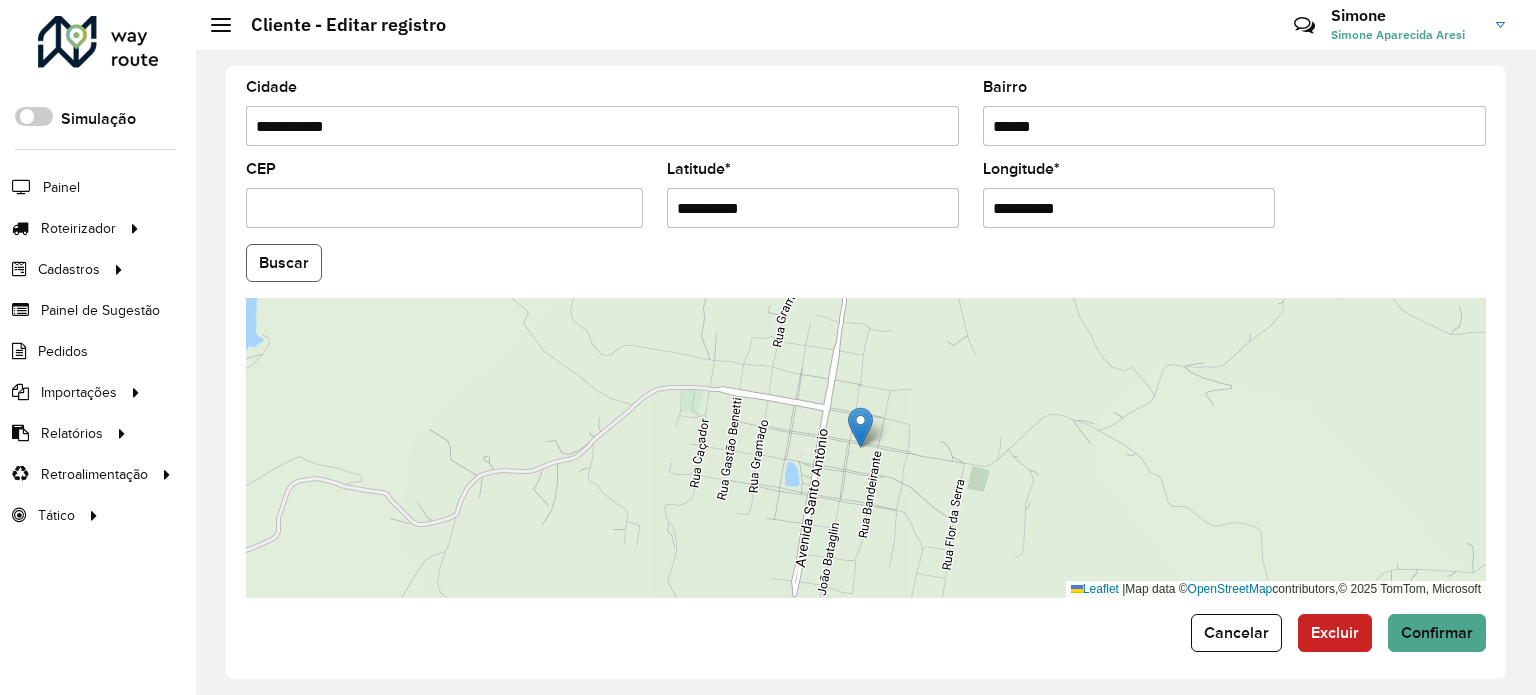 click on "Aguarde...  Pop-up bloqueado!  Seu navegador bloqueou automáticamente a abertura de uma nova janela.   Acesse as configurações e adicione o endereço do sistema a lista de permissão.   Fechar  Roteirizador AmbevTech Simulação Painel Roteirizador Entregas Vendas Cadastros Checkpoint Classificações de venda Cliente Consulta de setores Depósito Disponibilidade de veículos Fator tipo de produto Gabarito planner Grupo Rota Fator Tipo Produto Grupo de rotas exclusiva Grupo de setores Layout integração Modelo Parada Pedágio Perfil de Vendedor Ponto de apoio FAD Produto Restrição de Atendimento Planner Rodízio de placa Rota exclusiva FAD Rótulo Setor Setor Planner Tipo de cliente Tipo de veículo Tipo de veículo RN Transportadora Vendedor Veículo Painel de Sugestão Pedidos Importações Classificação e volume de venda Clientes Fator tipo produto Gabarito planner Grade de atendimento Janela de atendimento Localização Pedidos Restrição de Atendimento Planner Tempo de espera Vendedor Veículos" at bounding box center [768, 347] 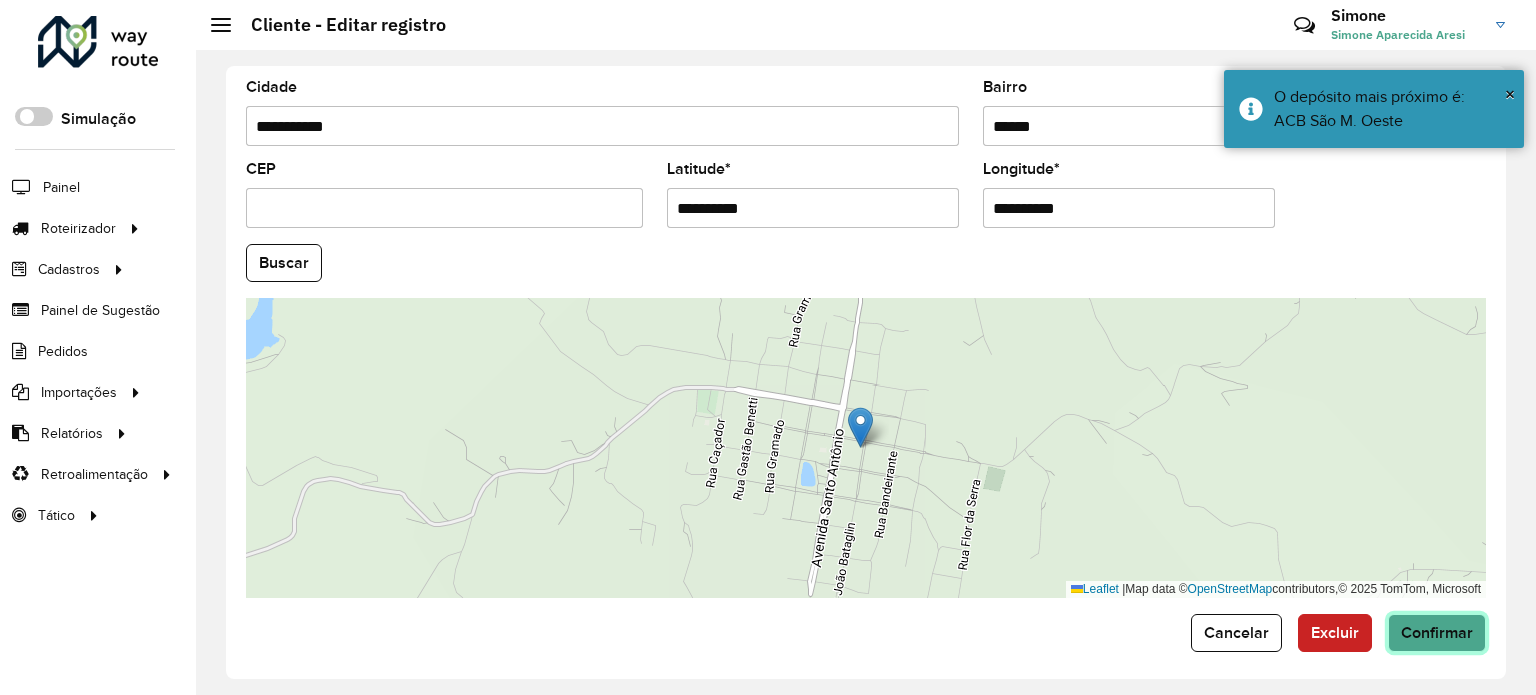 click on "Confirmar" 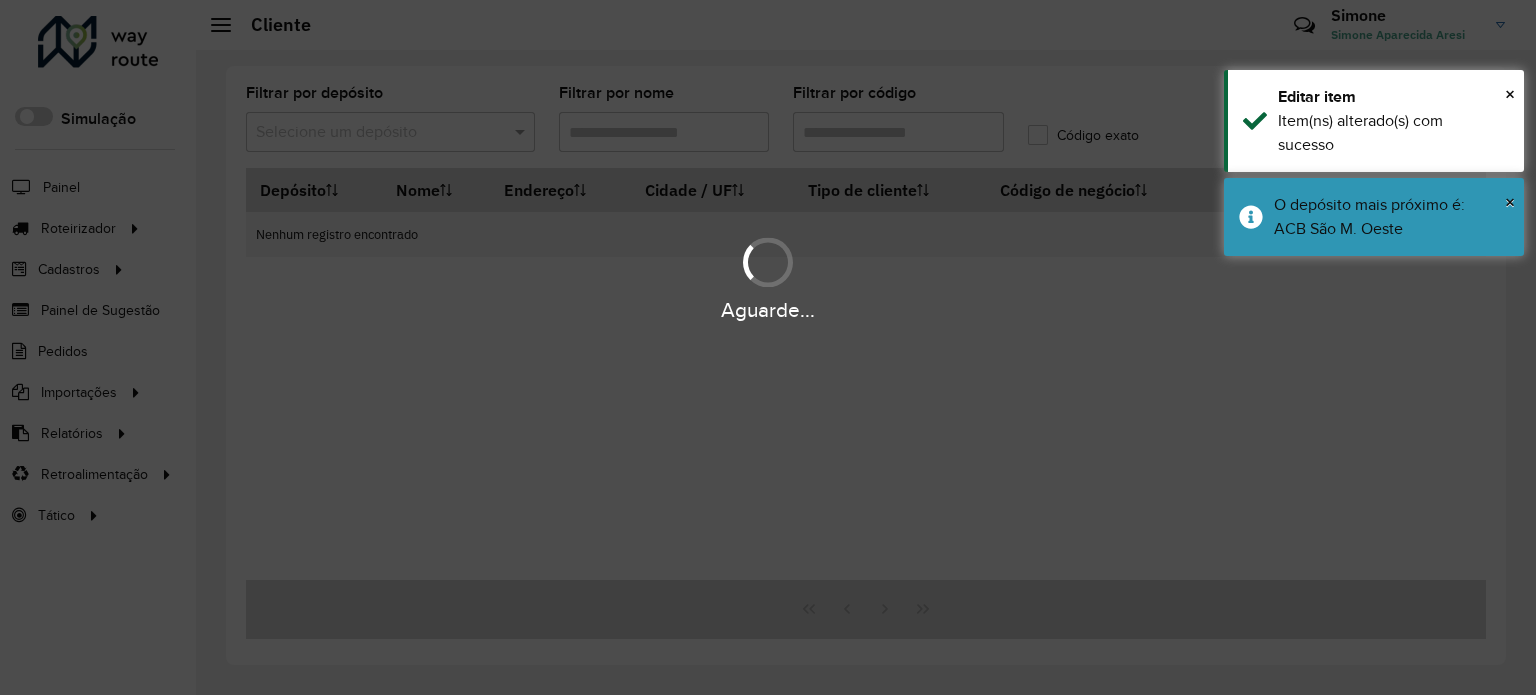 type on "****" 